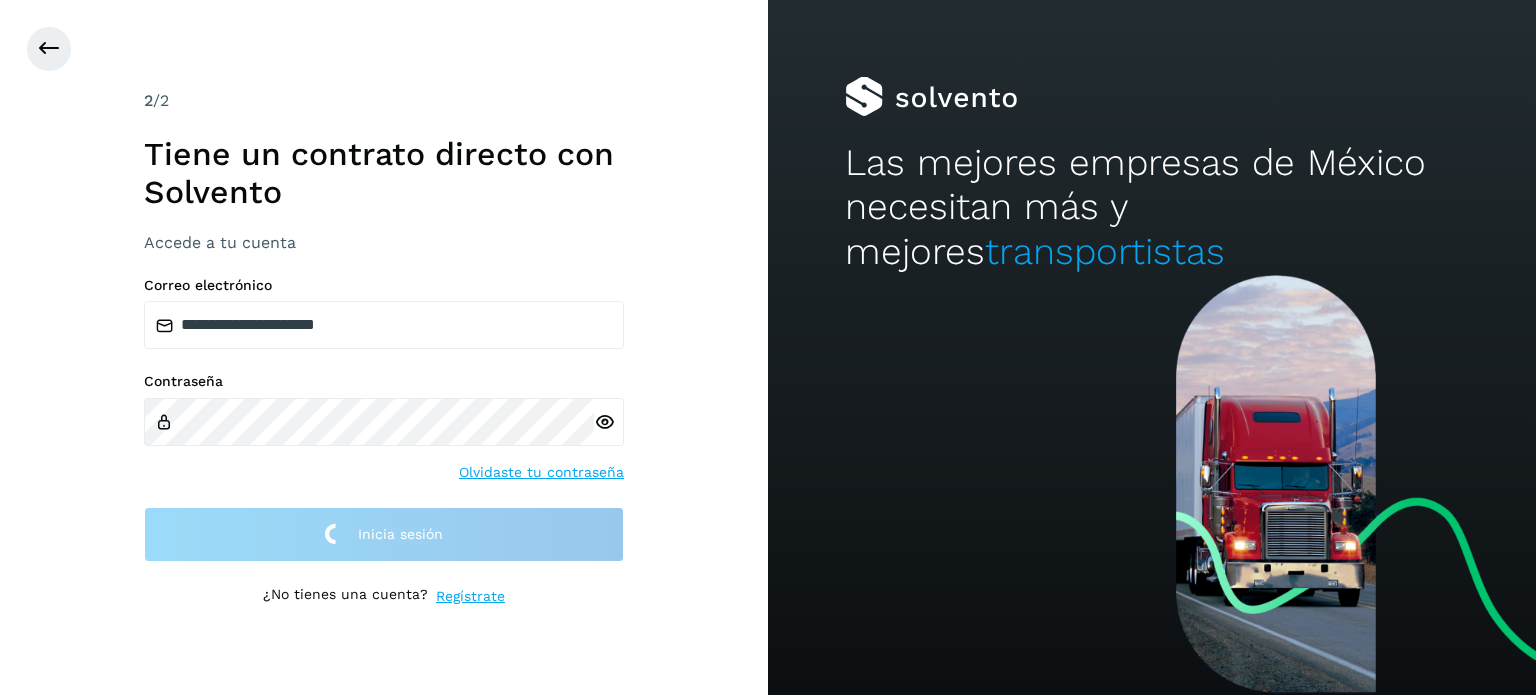 scroll, scrollTop: 0, scrollLeft: 0, axis: both 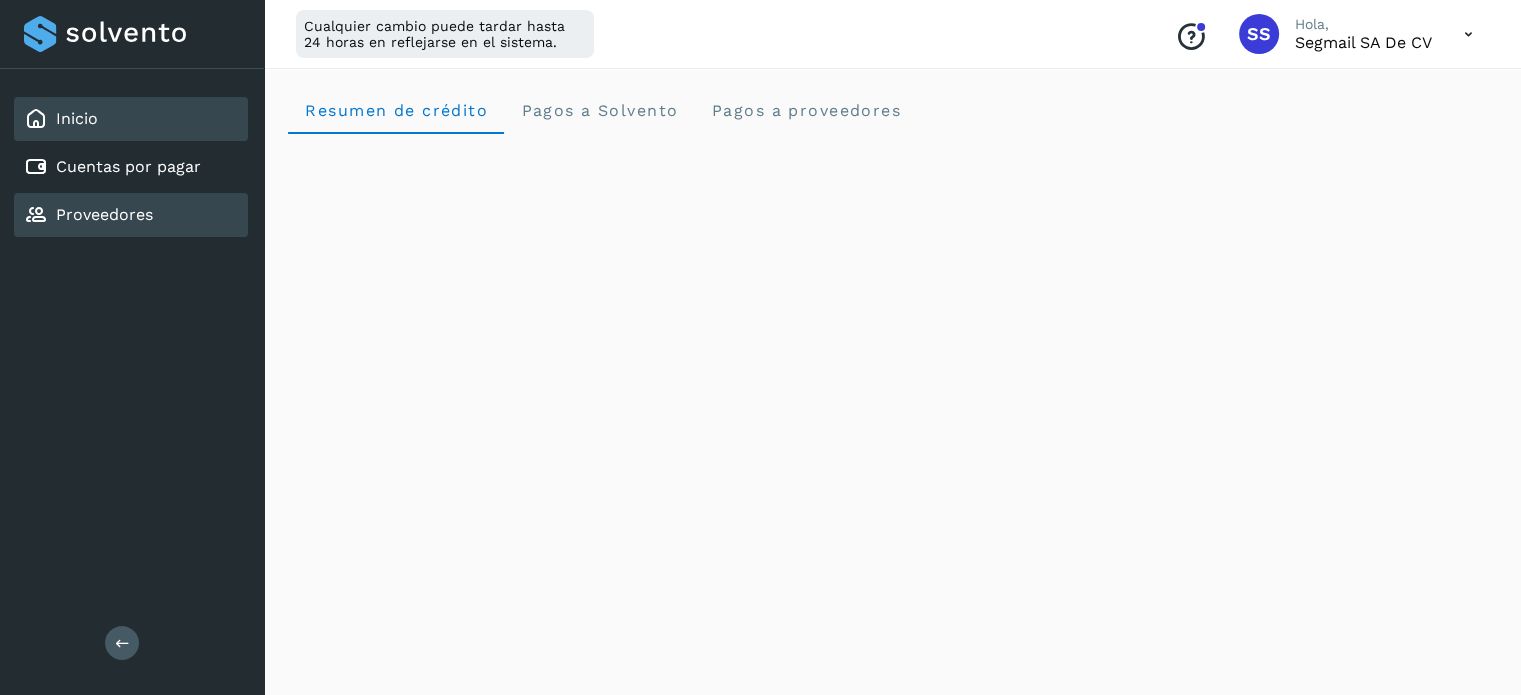 click on "Proveedores" 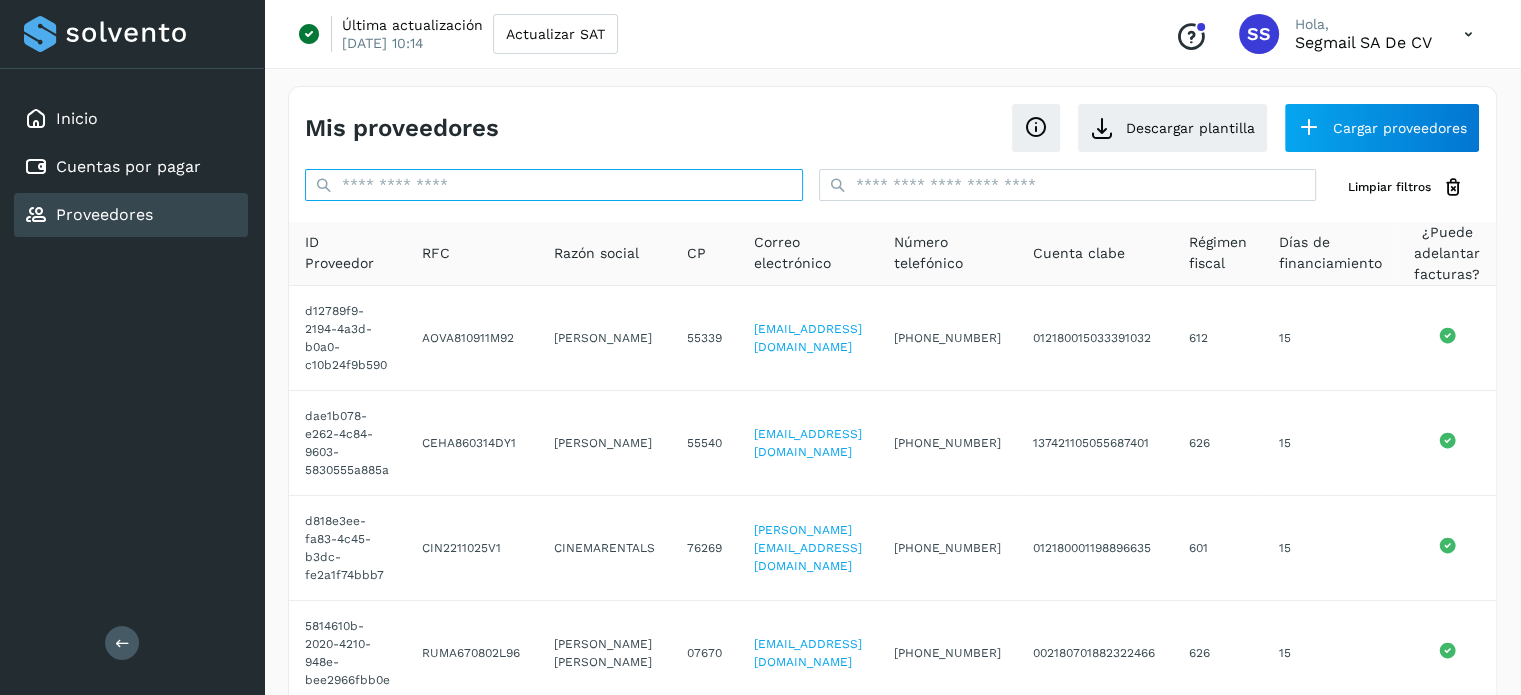 click at bounding box center (554, 185) 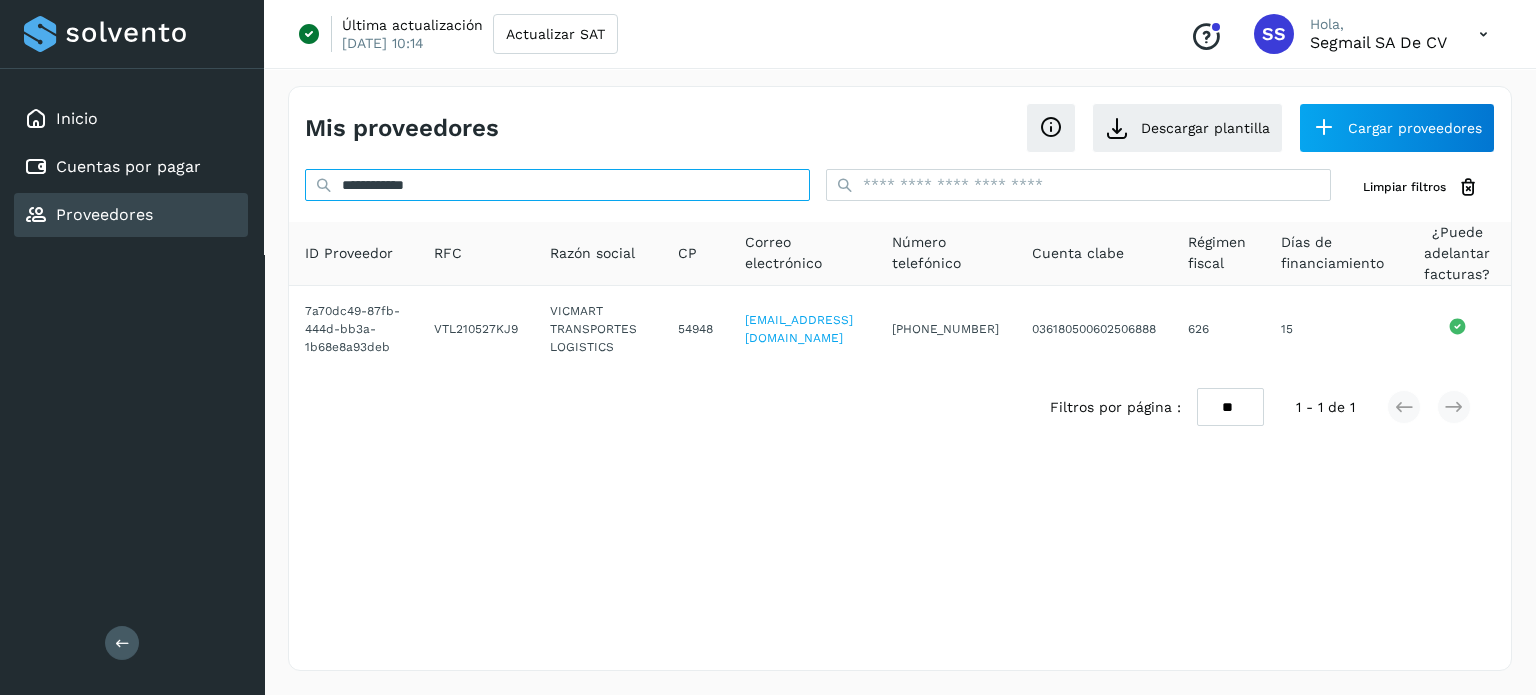 type on "**********" 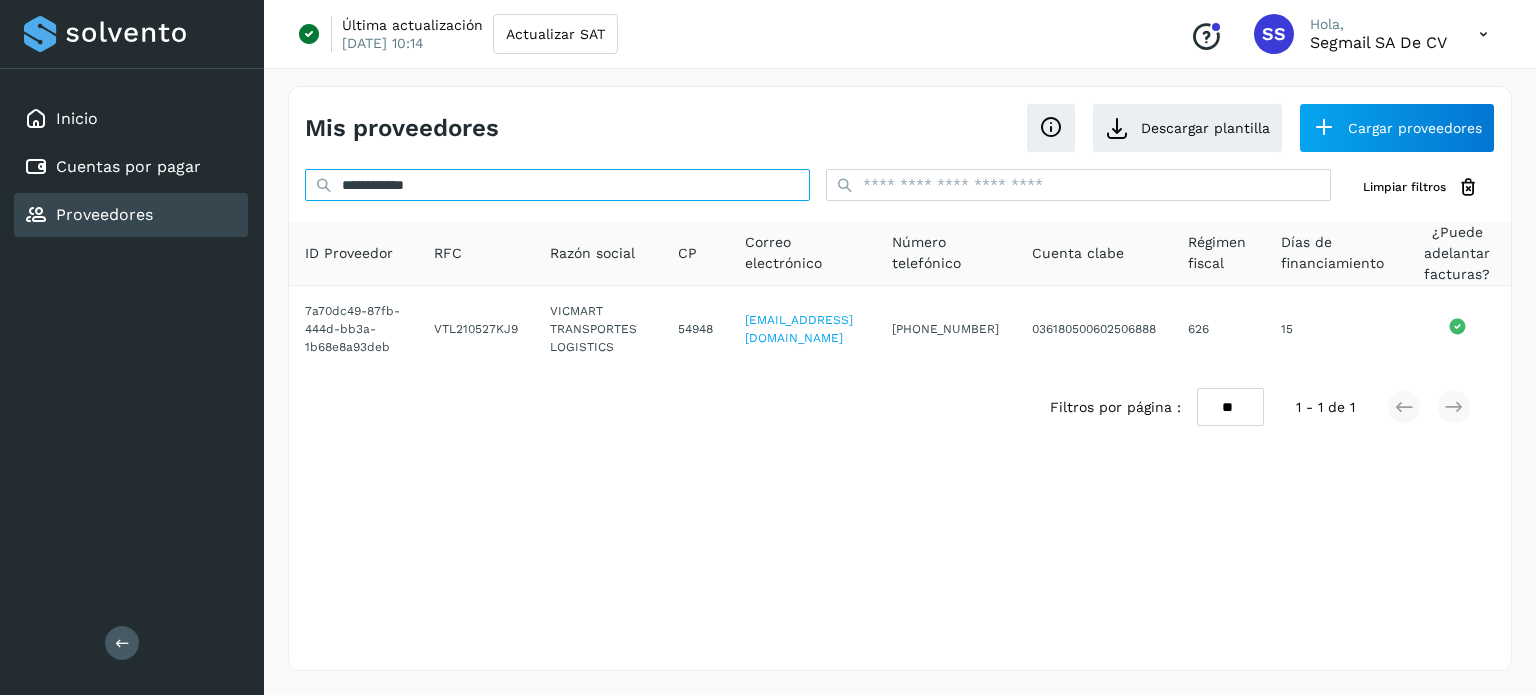 drag, startPoint x: 509, startPoint y: 179, endPoint x: 296, endPoint y: 183, distance: 213.03755 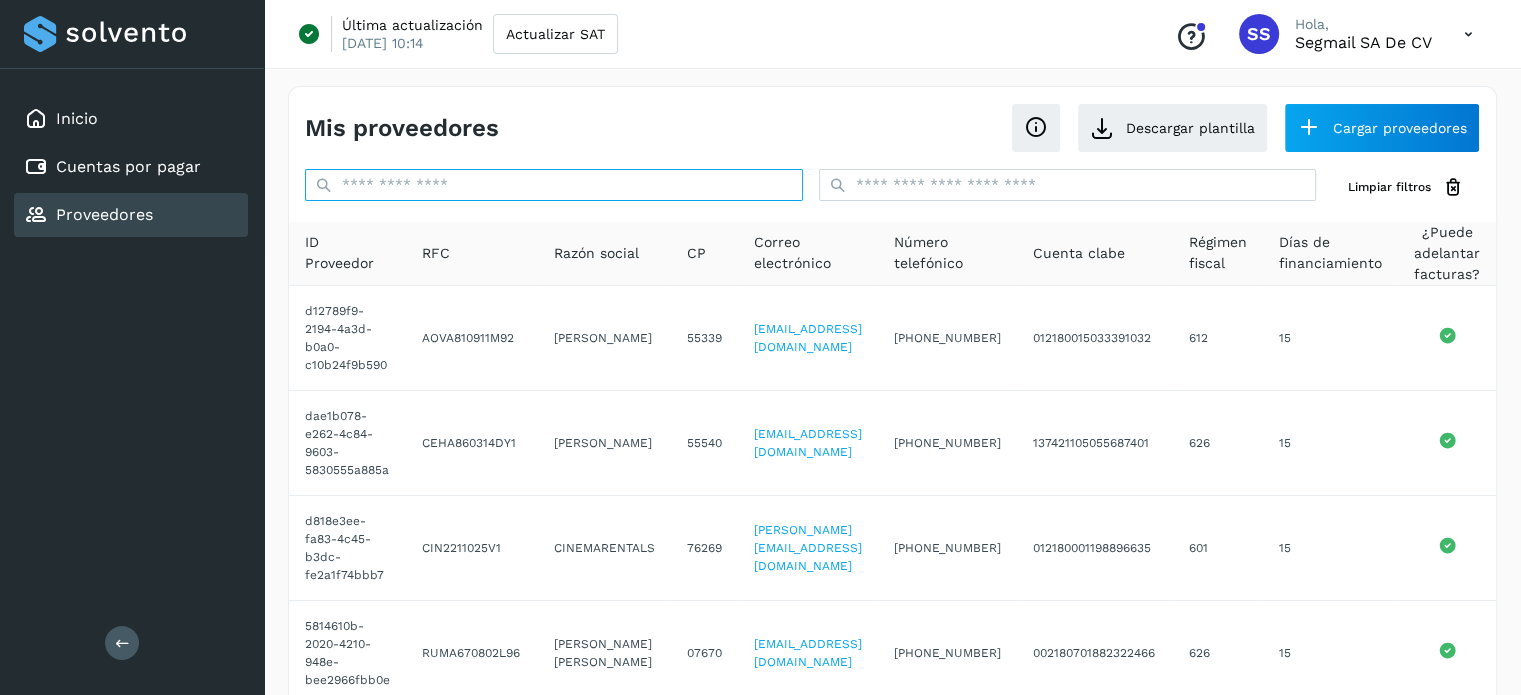 paste on "**********" 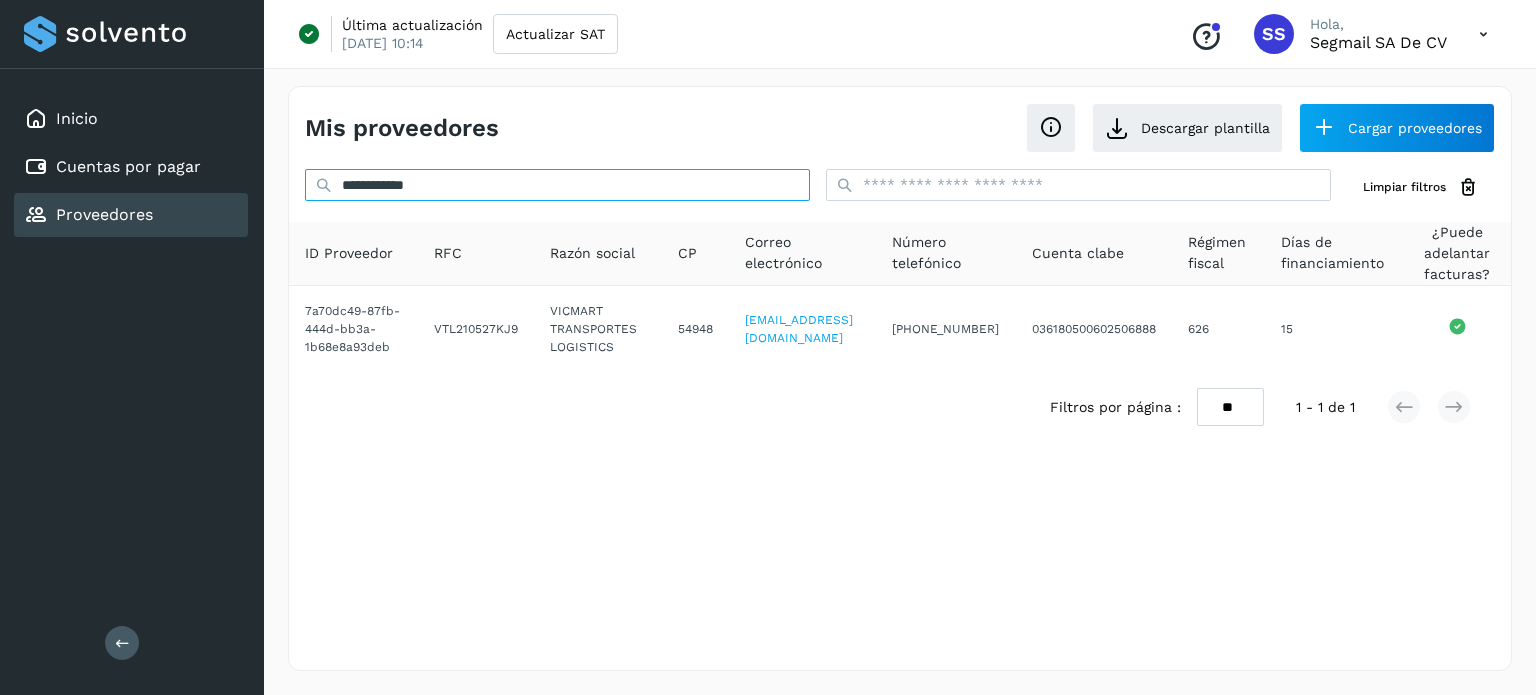 drag, startPoint x: 536, startPoint y: 174, endPoint x: 288, endPoint y: 162, distance: 248.29015 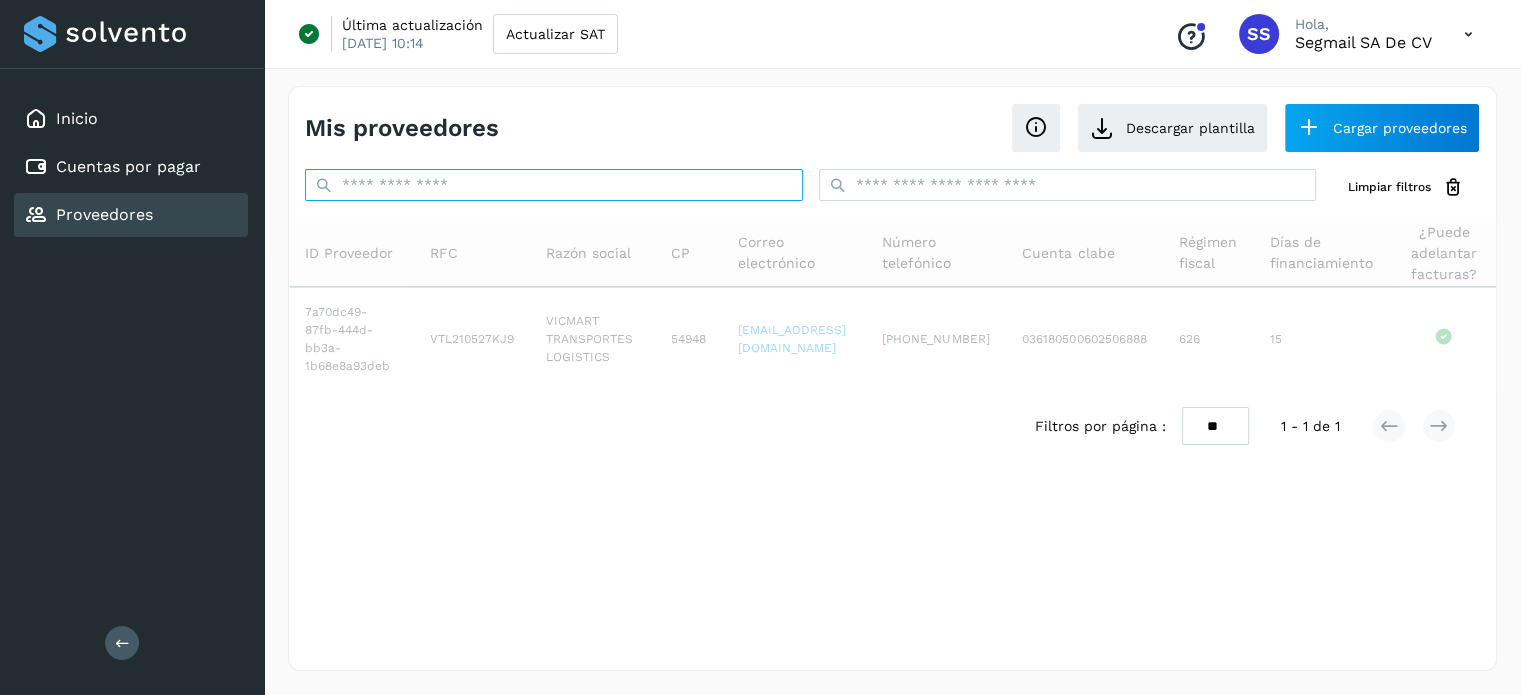 paste on "**********" 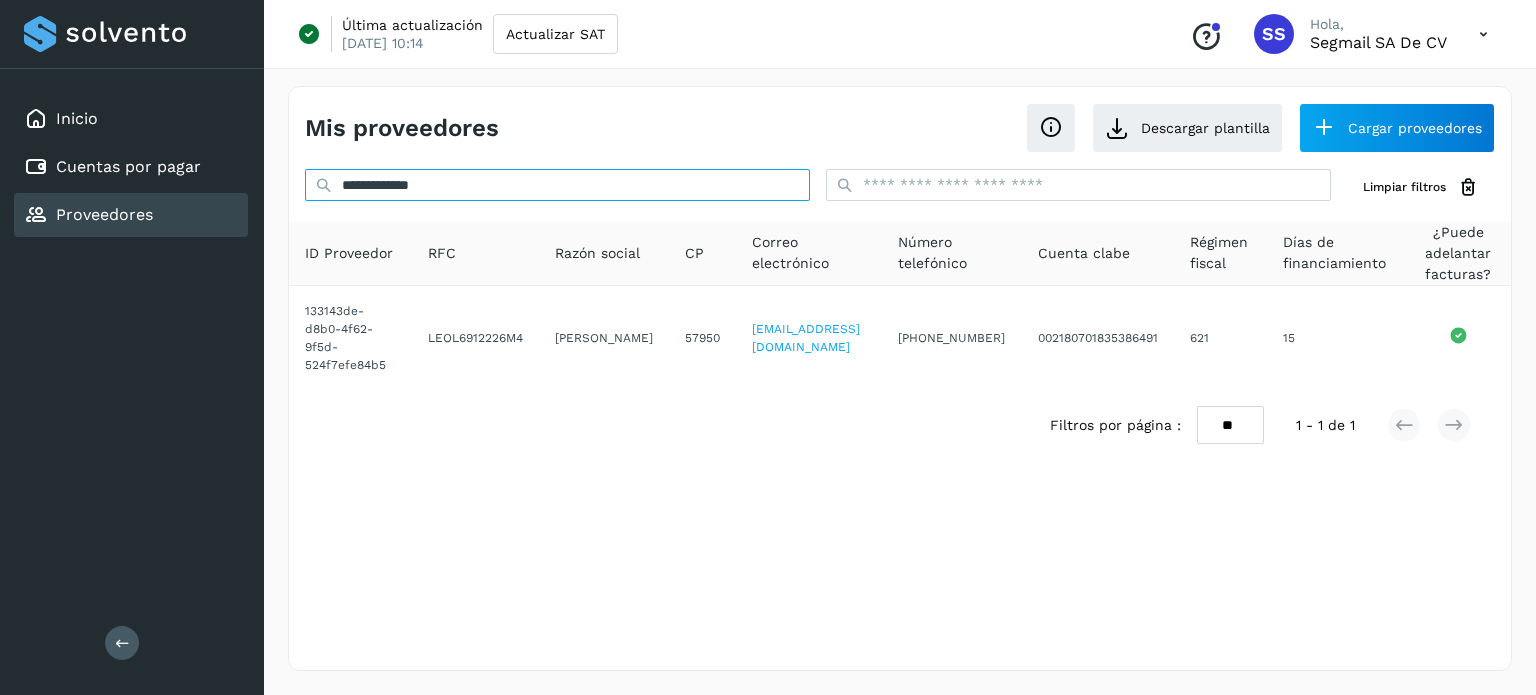 drag, startPoint x: 475, startPoint y: 191, endPoint x: 356, endPoint y: 191, distance: 119 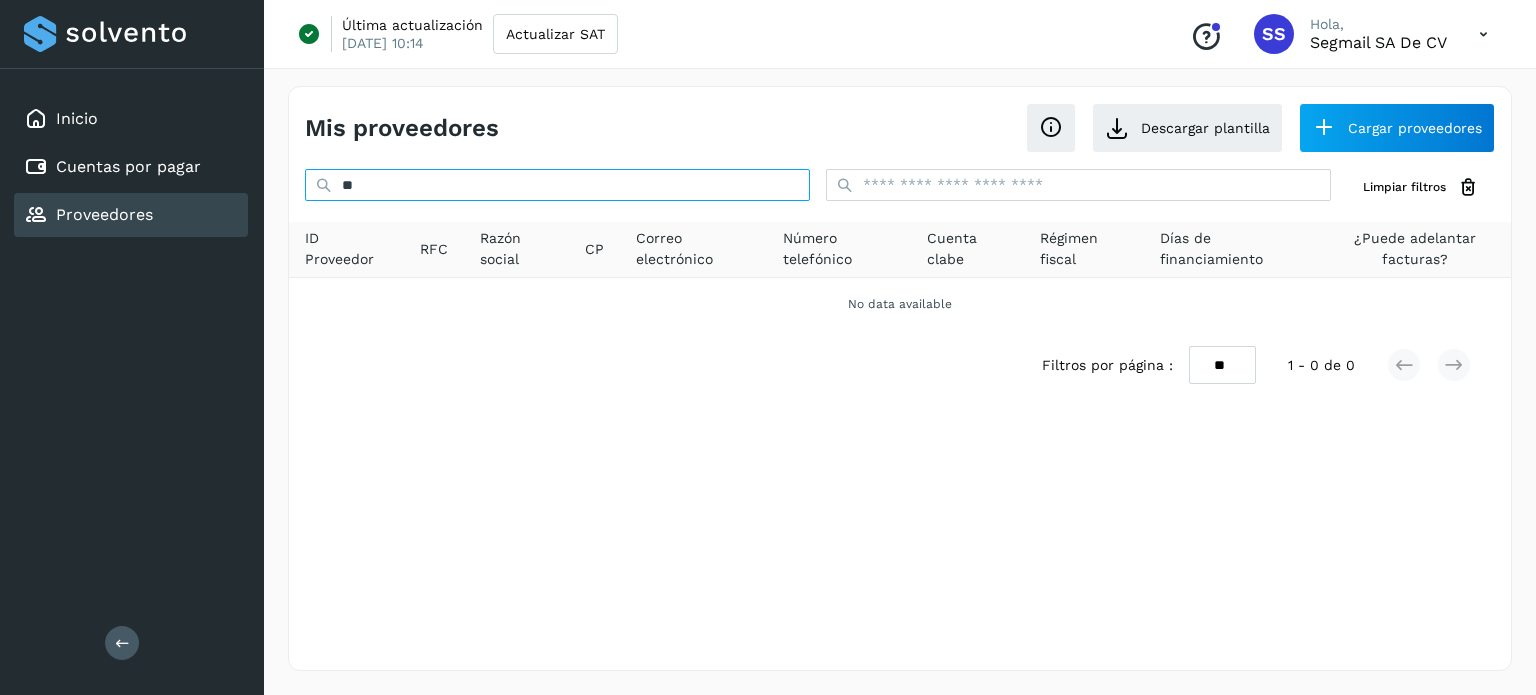 type on "*" 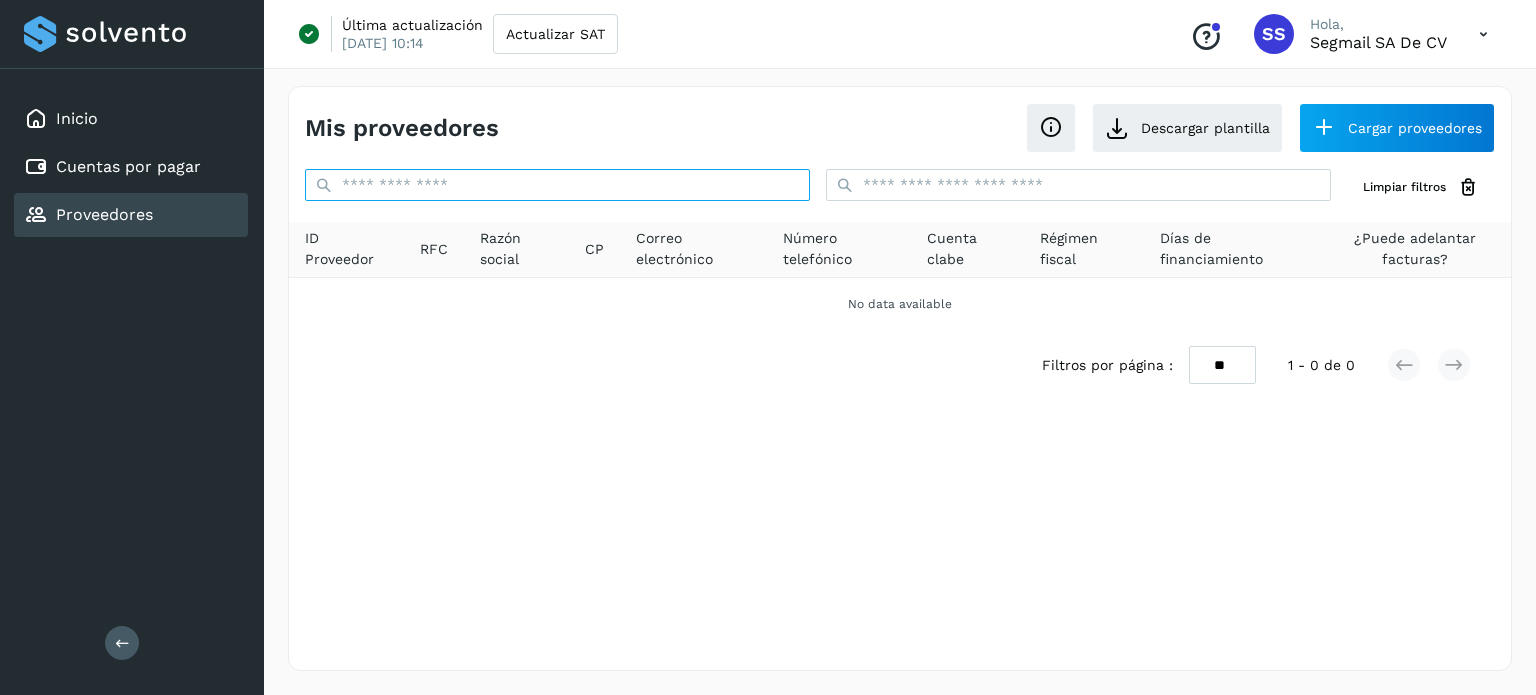 paste on "**********" 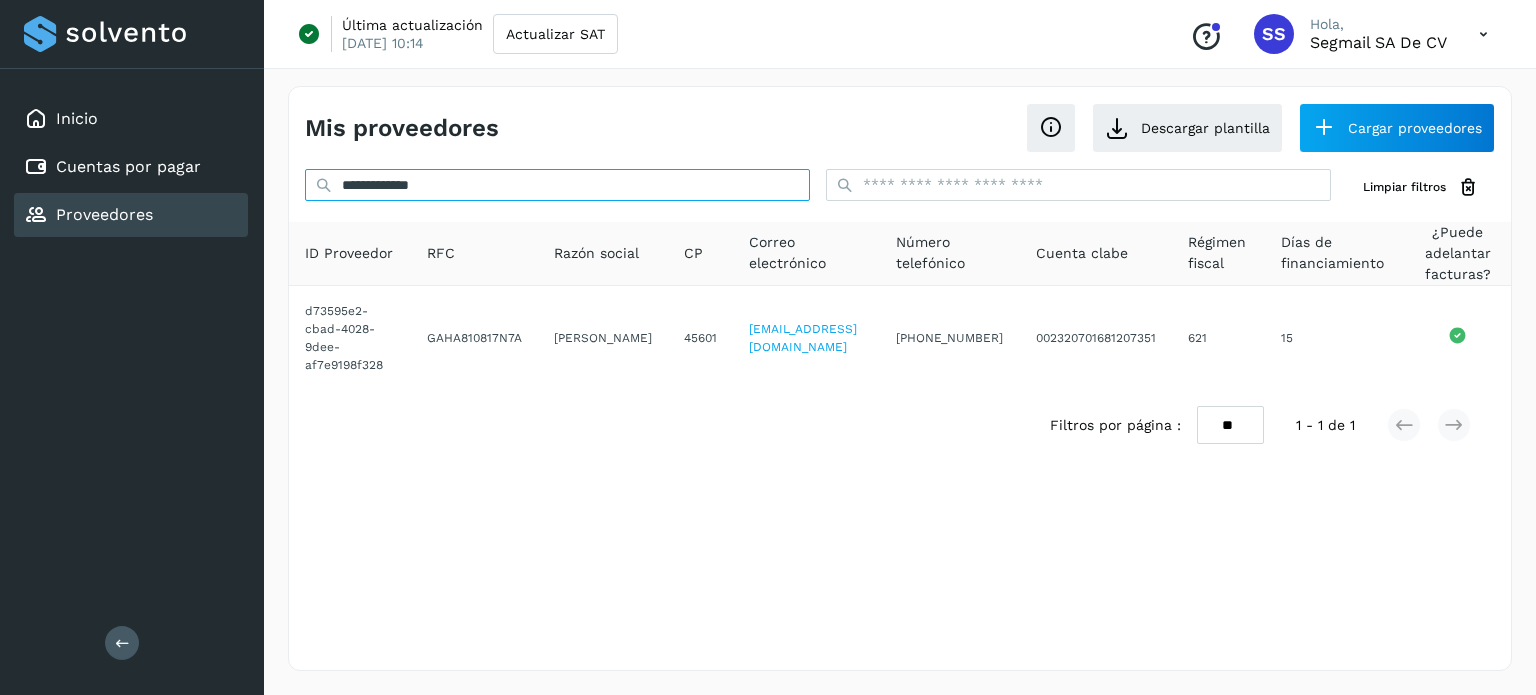 type on "**********" 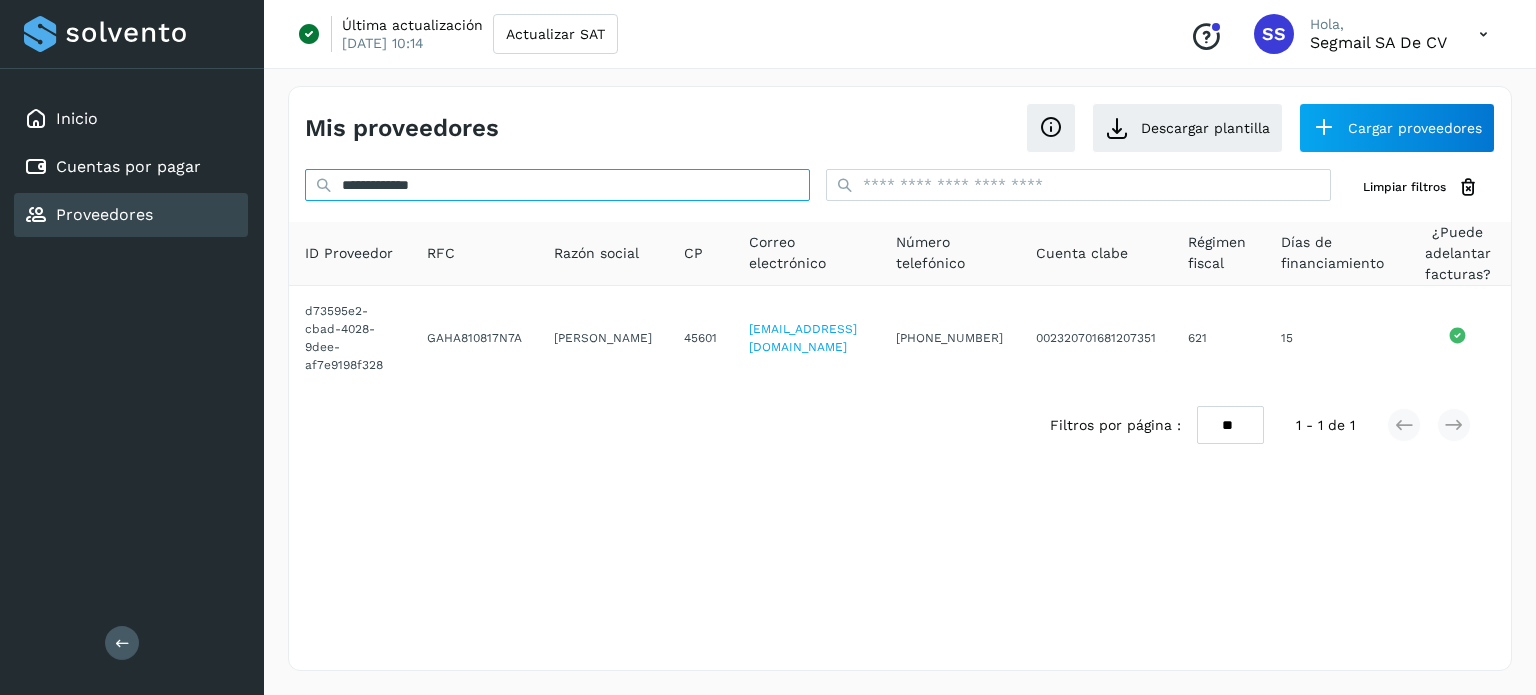 click on "**********" at bounding box center [557, 185] 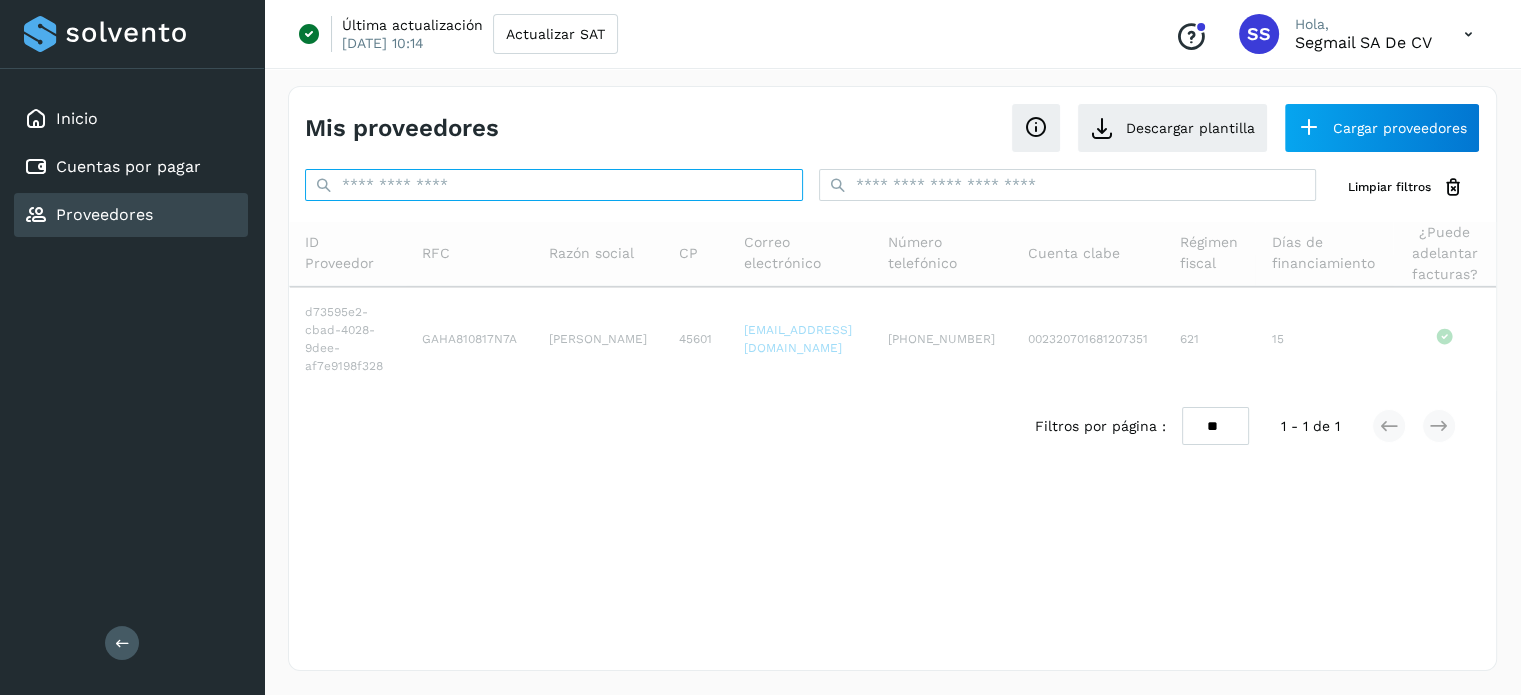 paste on "**********" 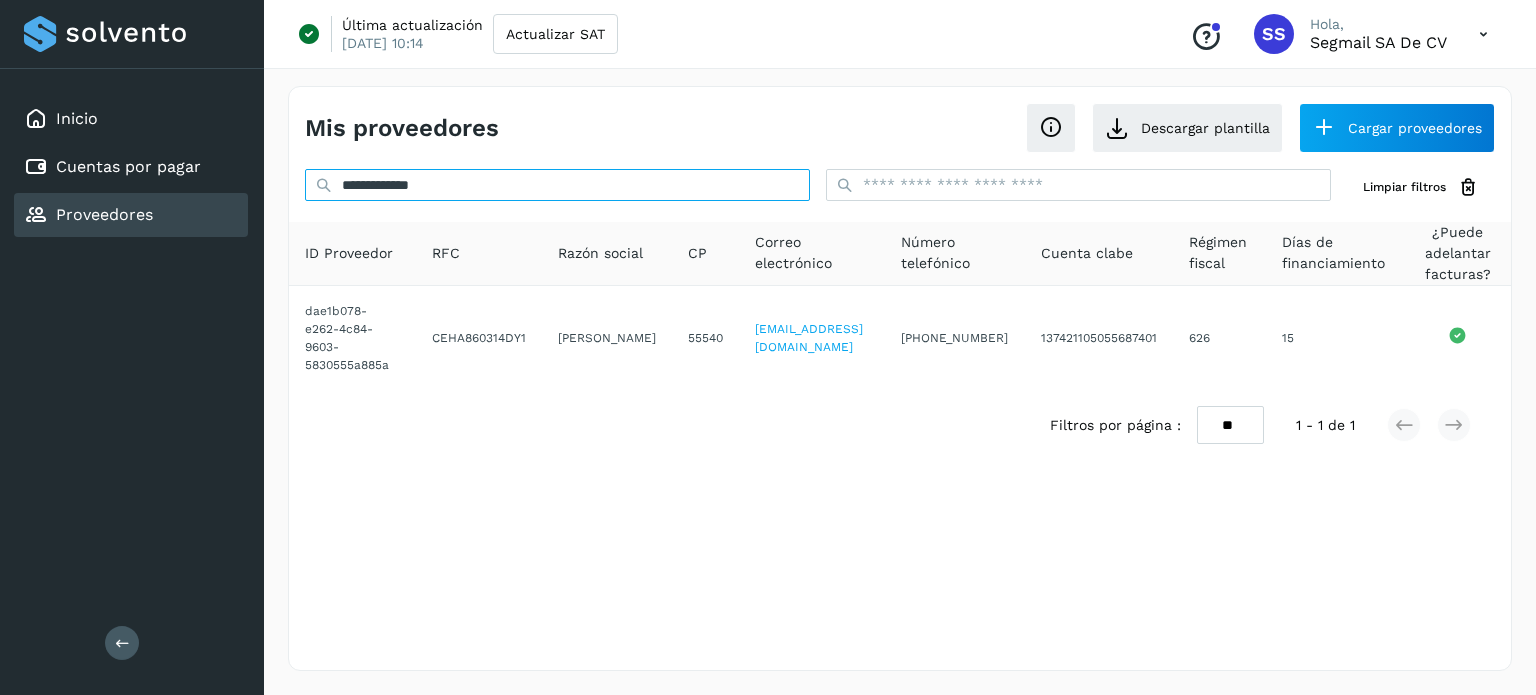 drag, startPoint x: 461, startPoint y: 181, endPoint x: 371, endPoint y: 169, distance: 90.79648 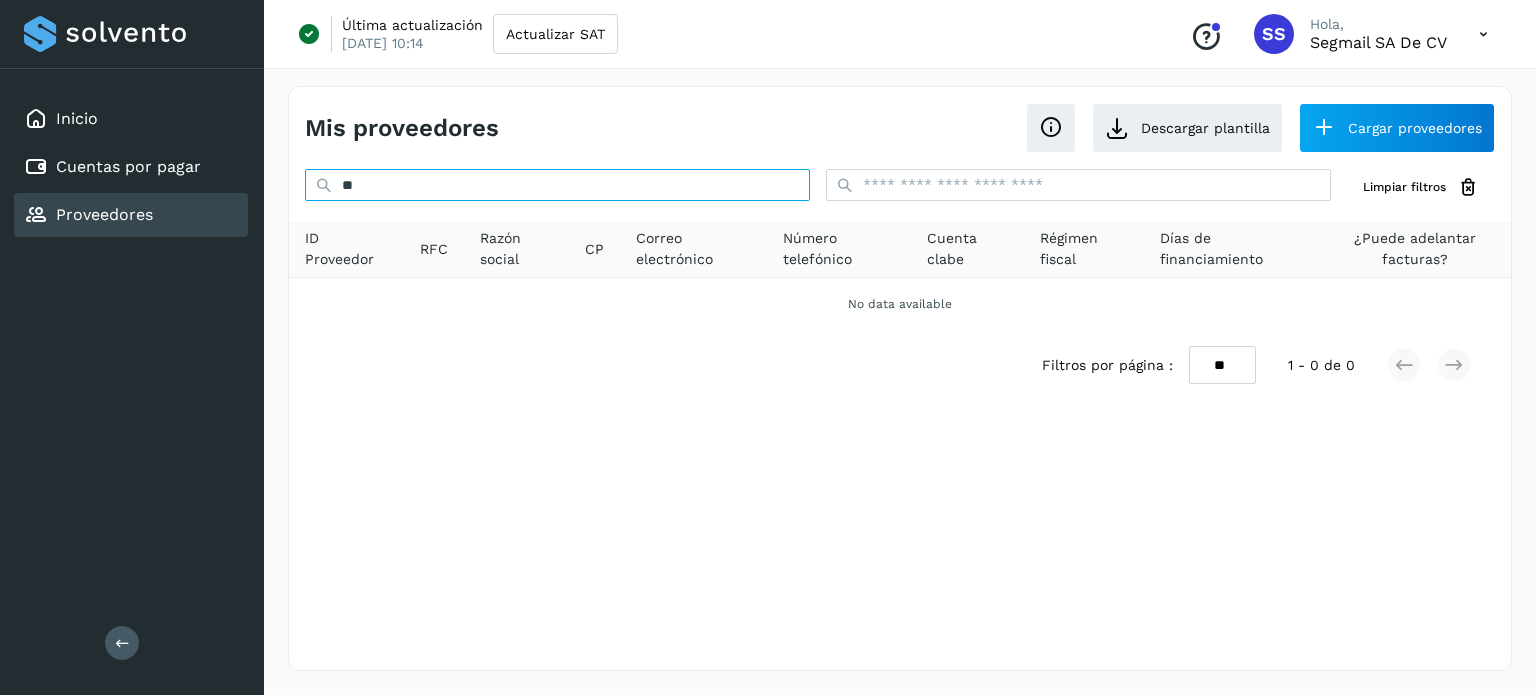type on "*" 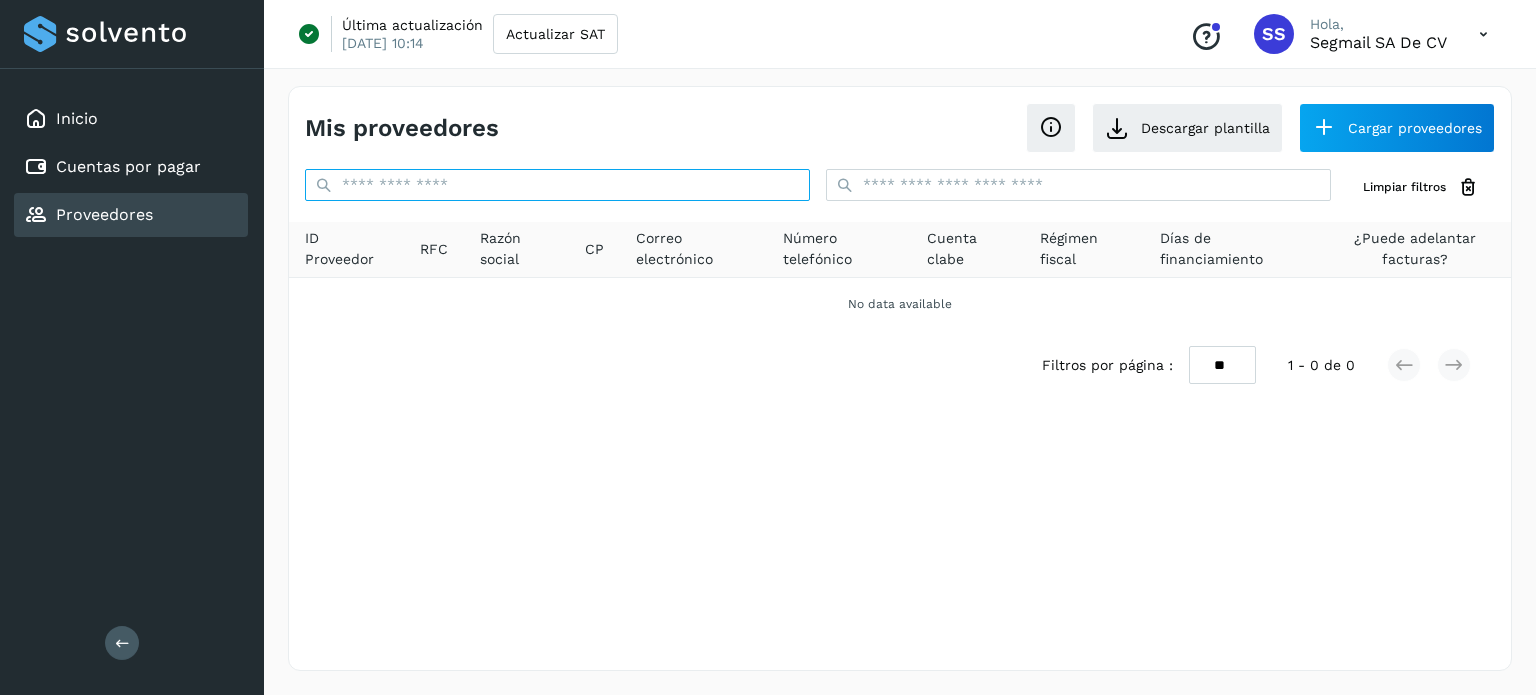 paste on "**********" 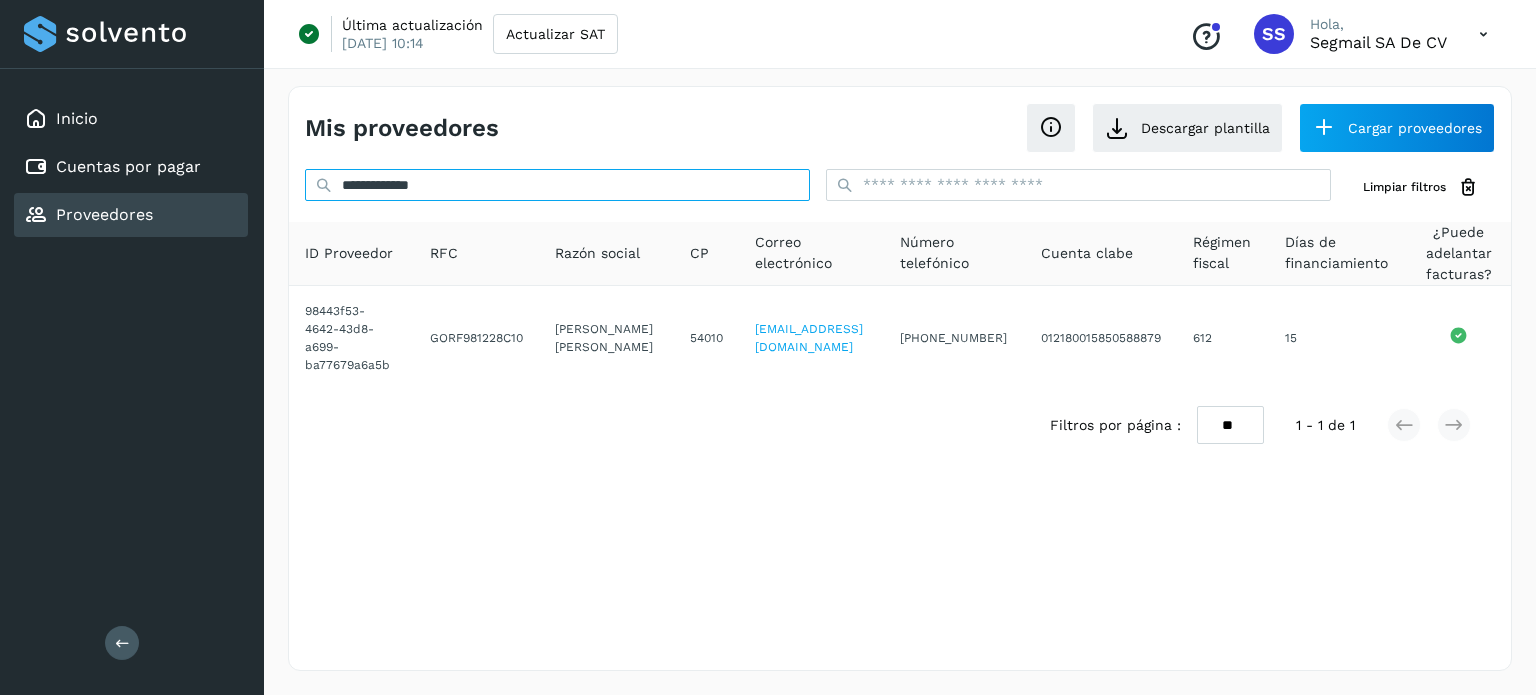 type on "**********" 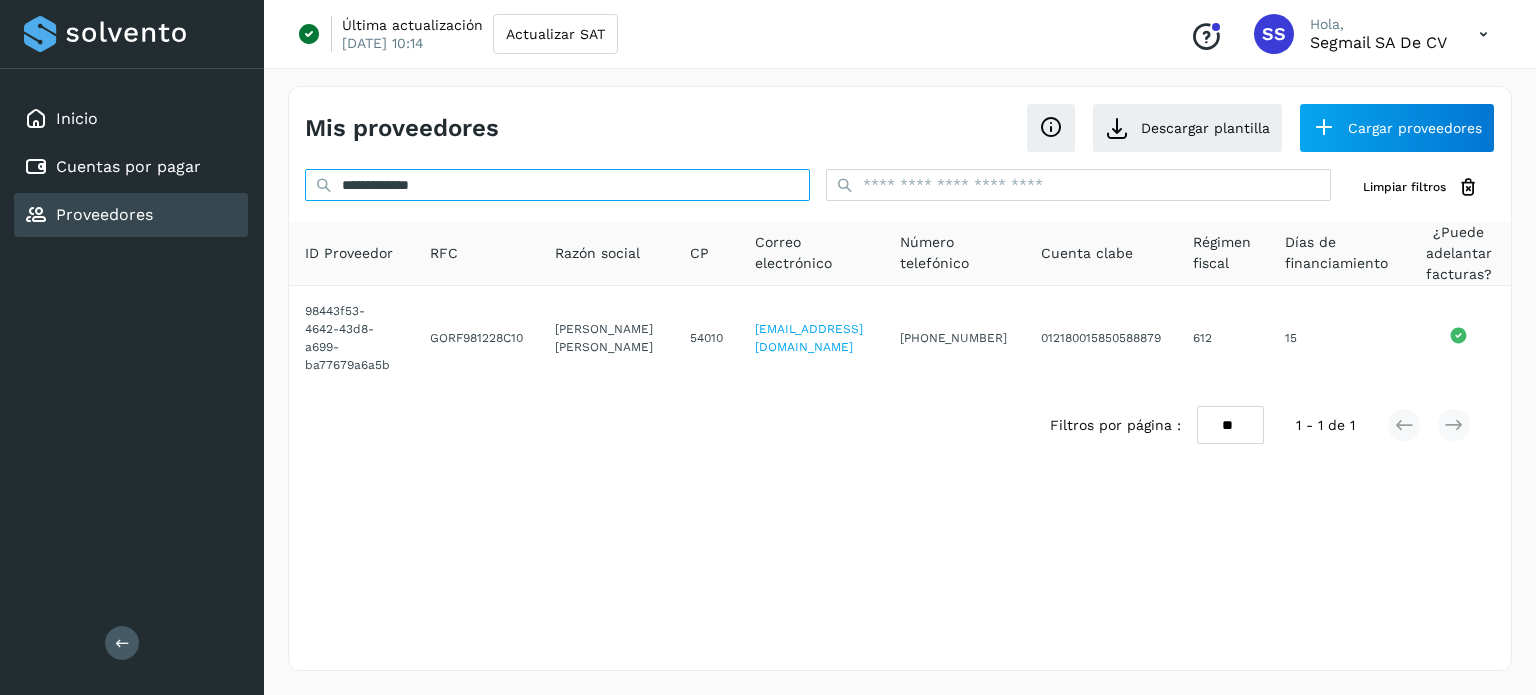 drag, startPoint x: 458, startPoint y: 192, endPoint x: 328, endPoint y: 183, distance: 130.31117 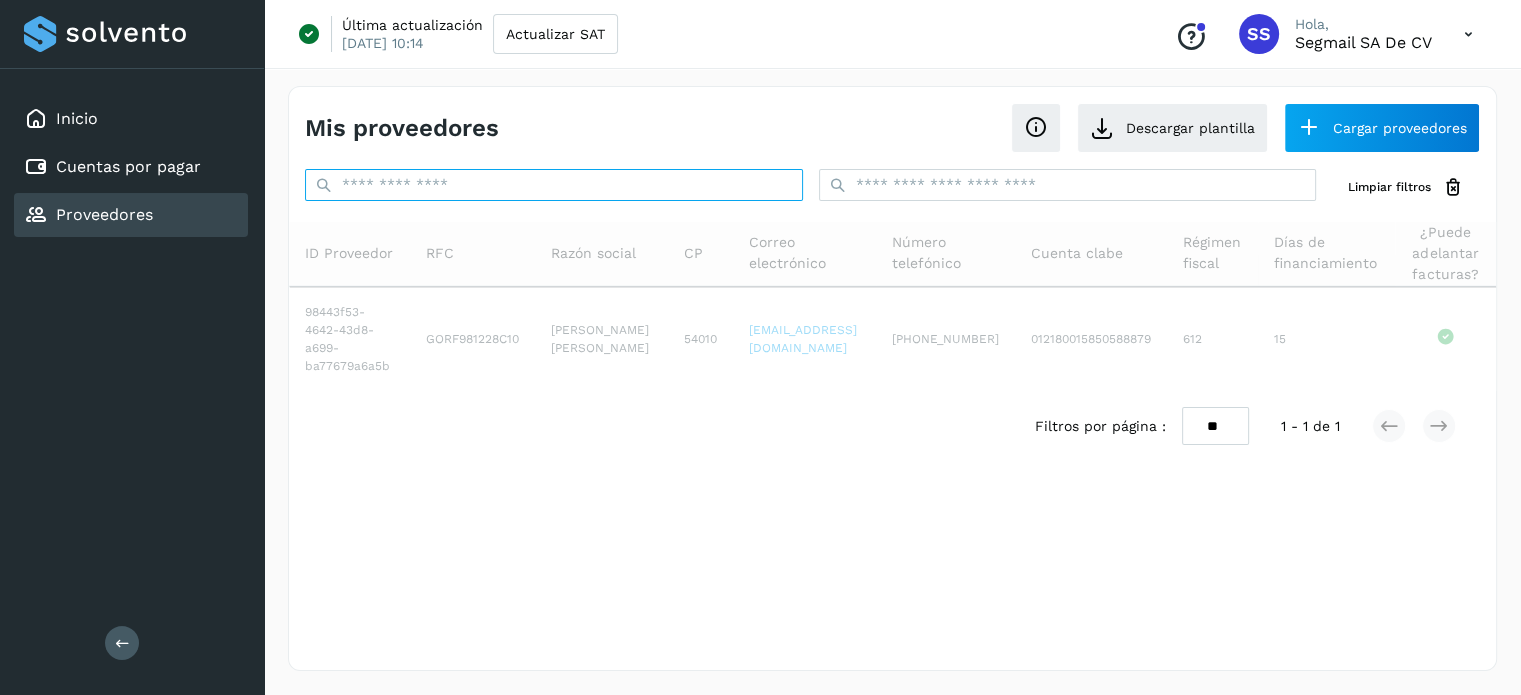 paste on "**********" 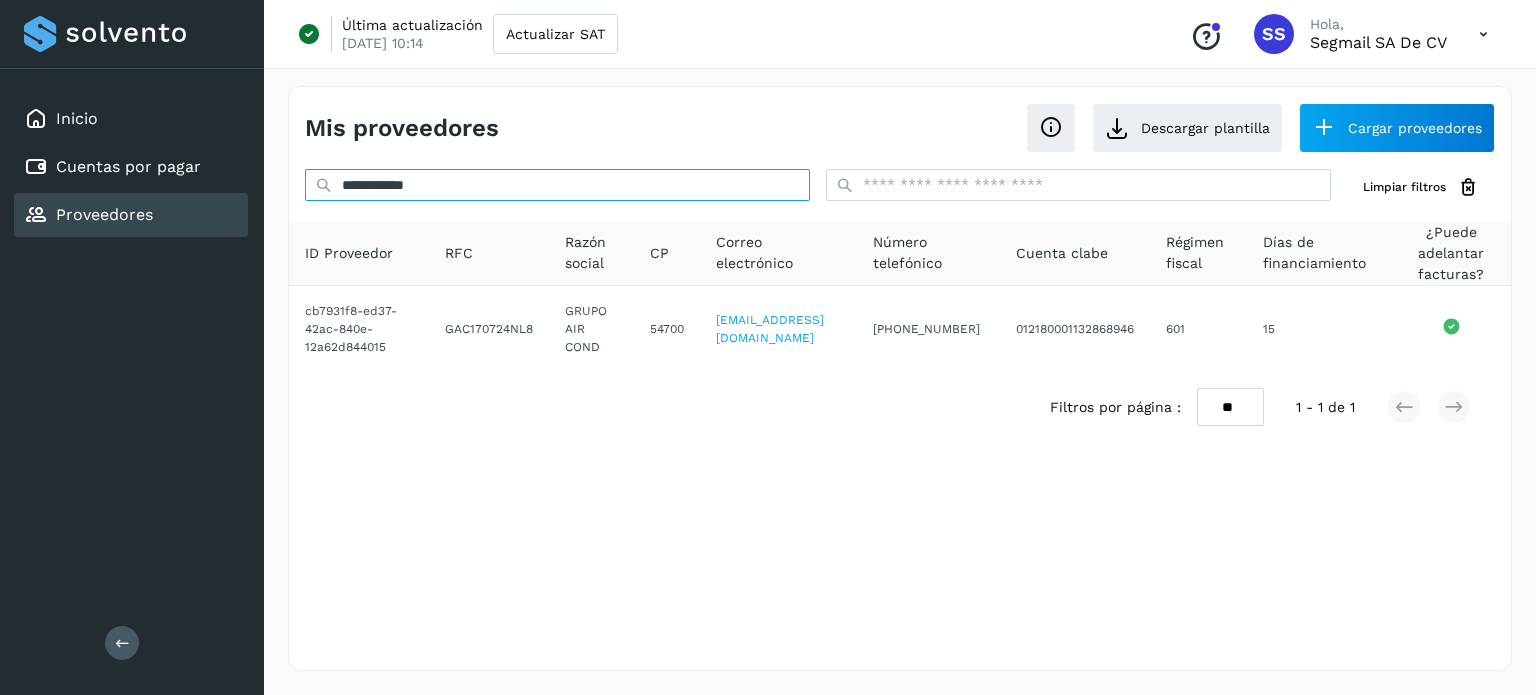 type on "**********" 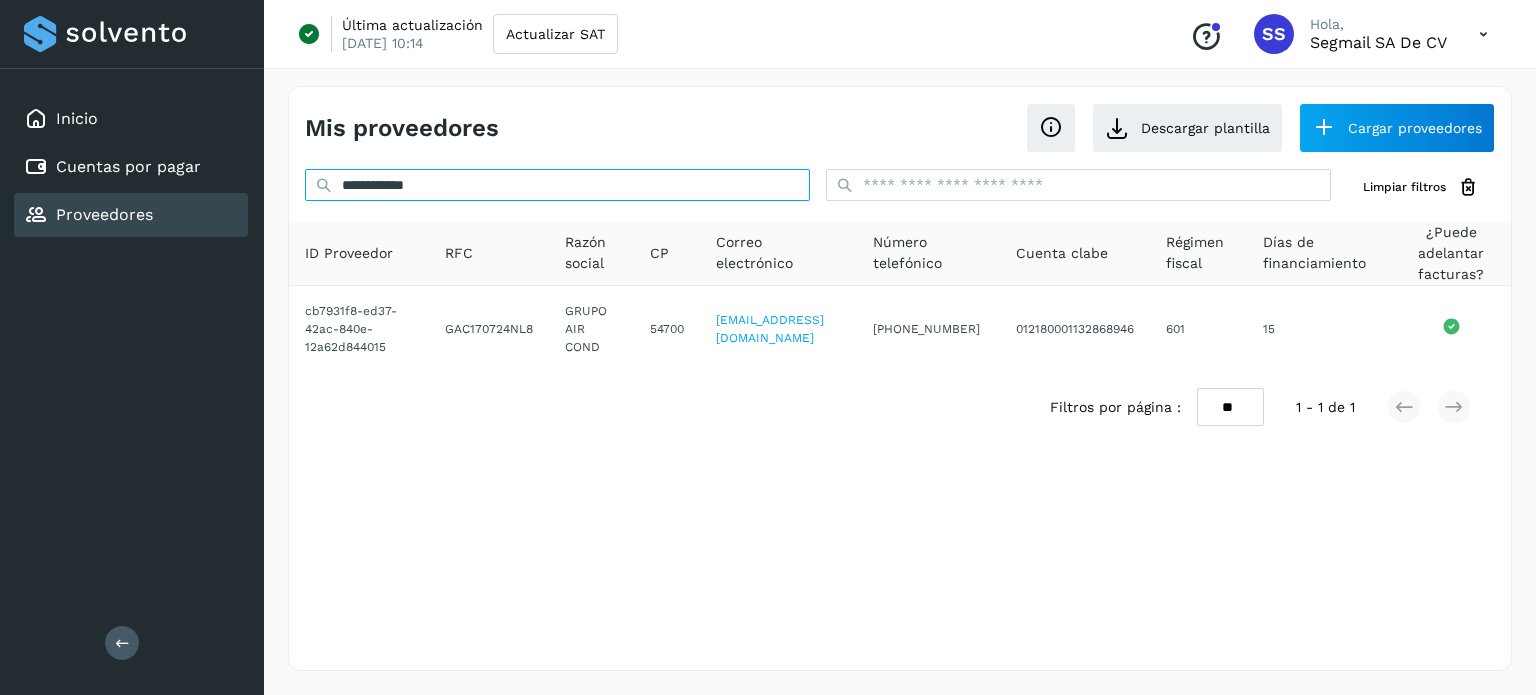 drag, startPoint x: 534, startPoint y: 175, endPoint x: 327, endPoint y: 175, distance: 207 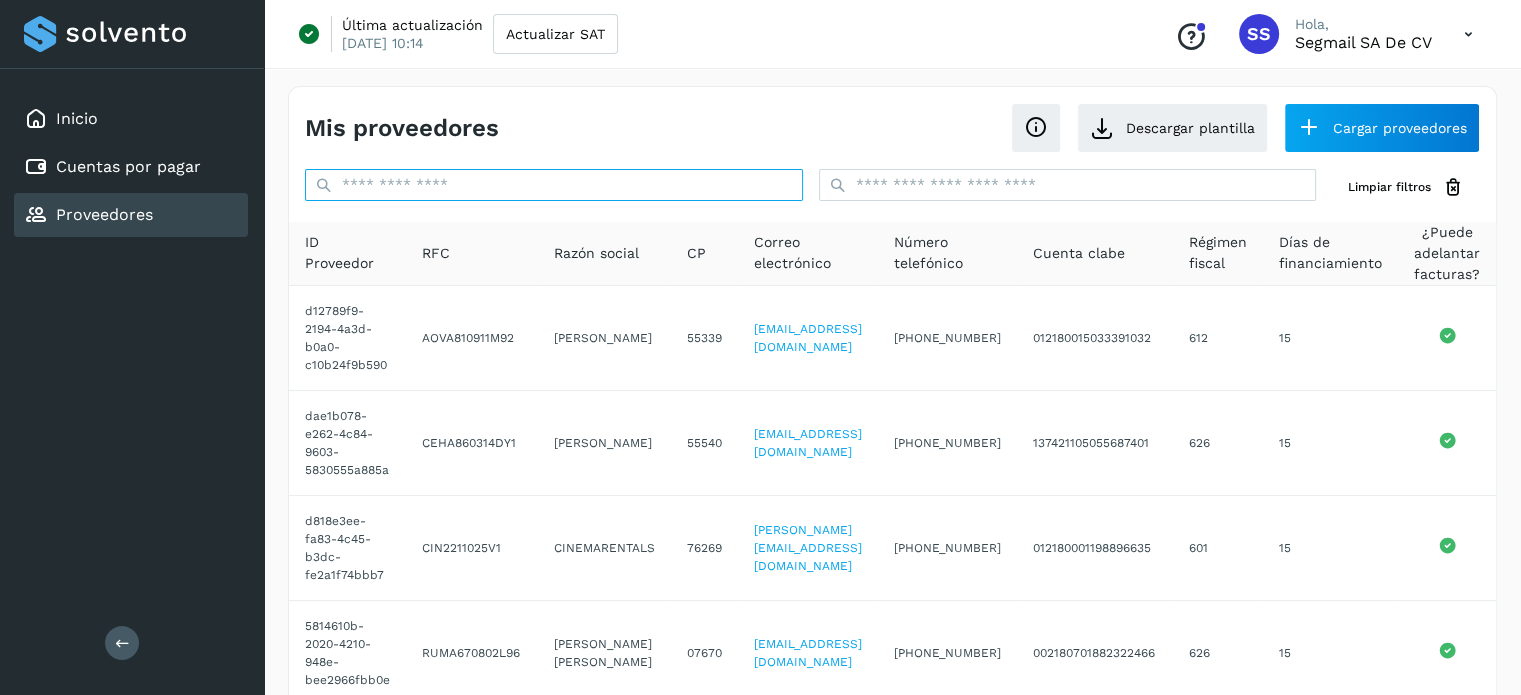 paste on "**********" 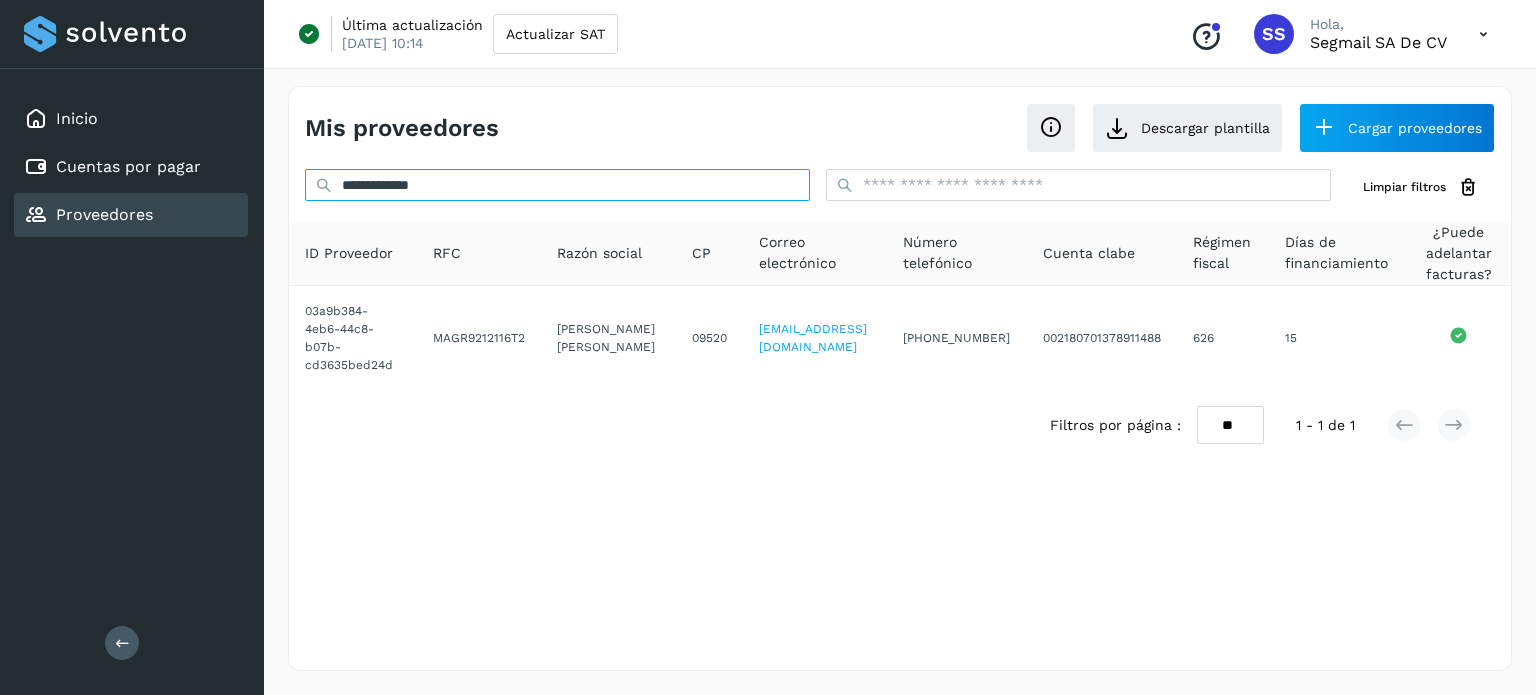 type on "**********" 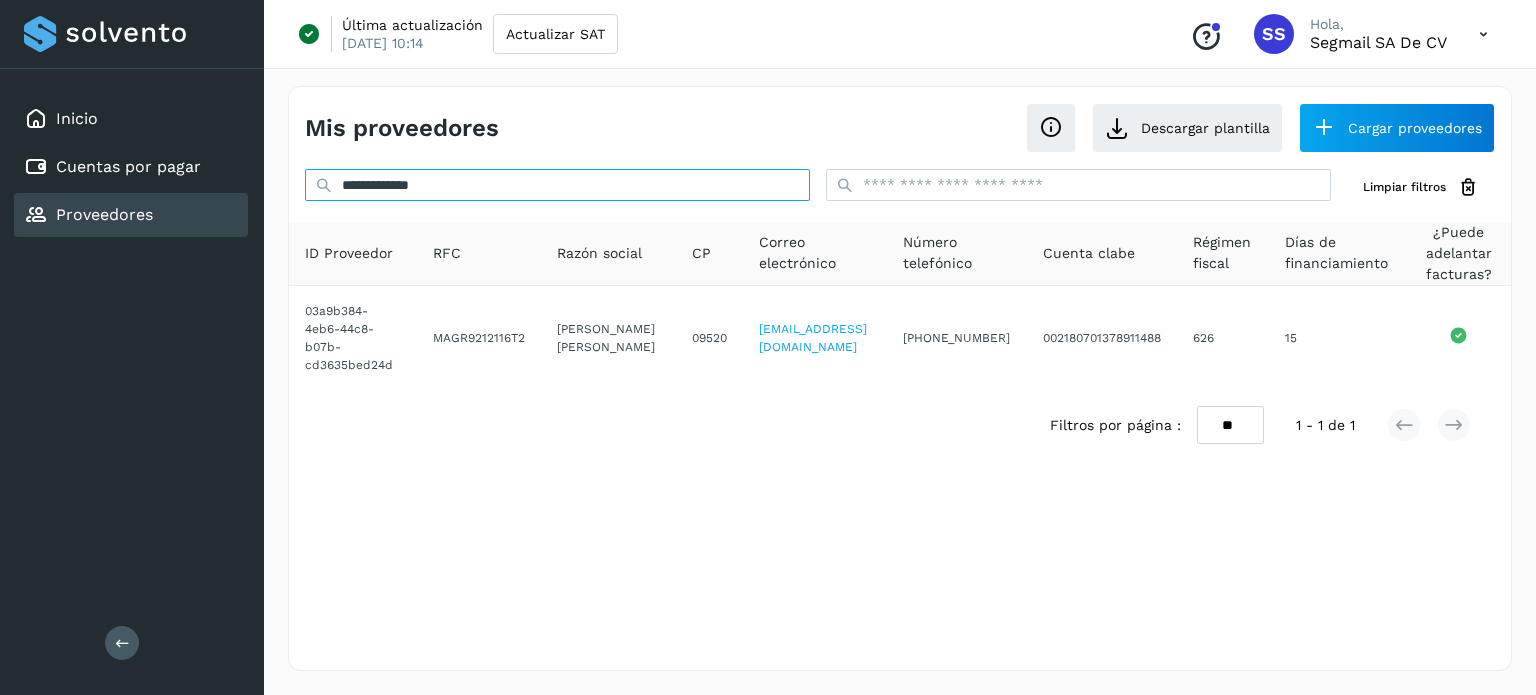 drag, startPoint x: 468, startPoint y: 177, endPoint x: 275, endPoint y: 177, distance: 193 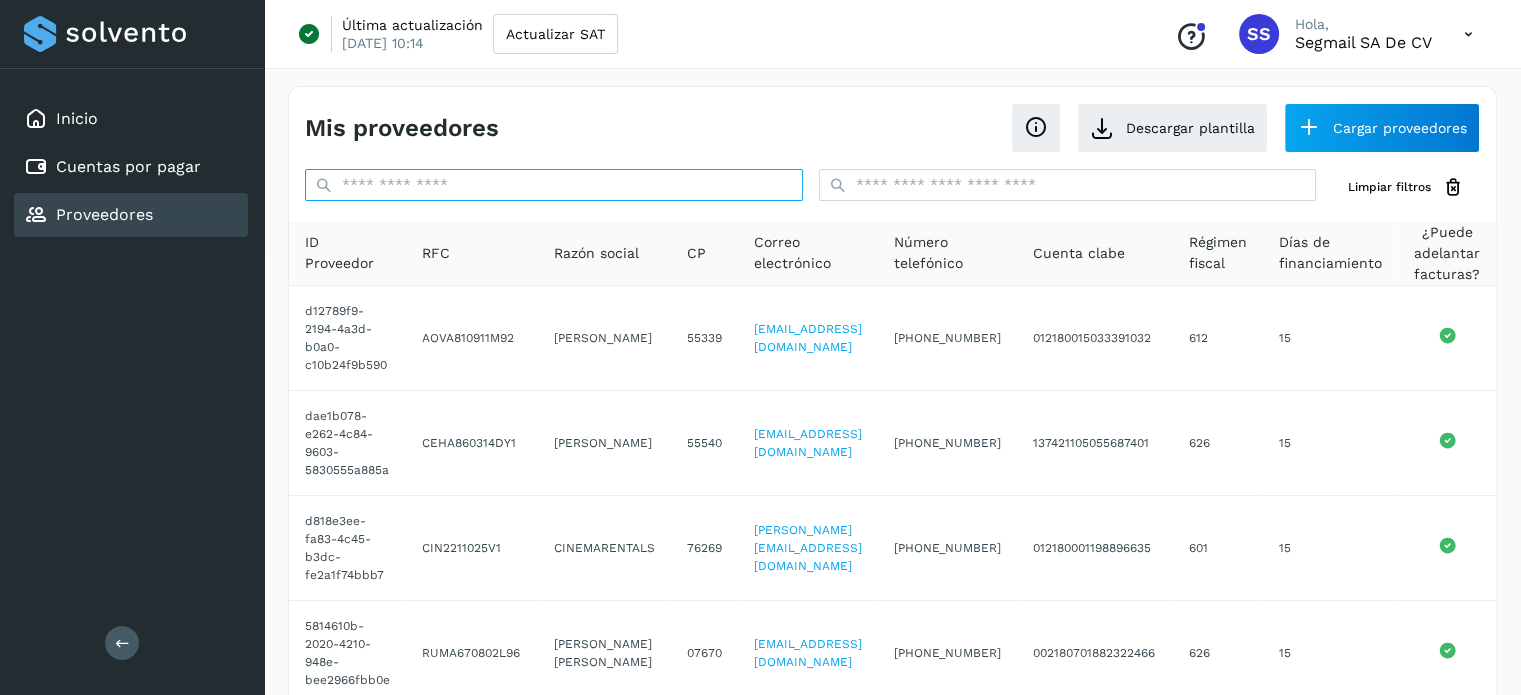 paste on "**********" 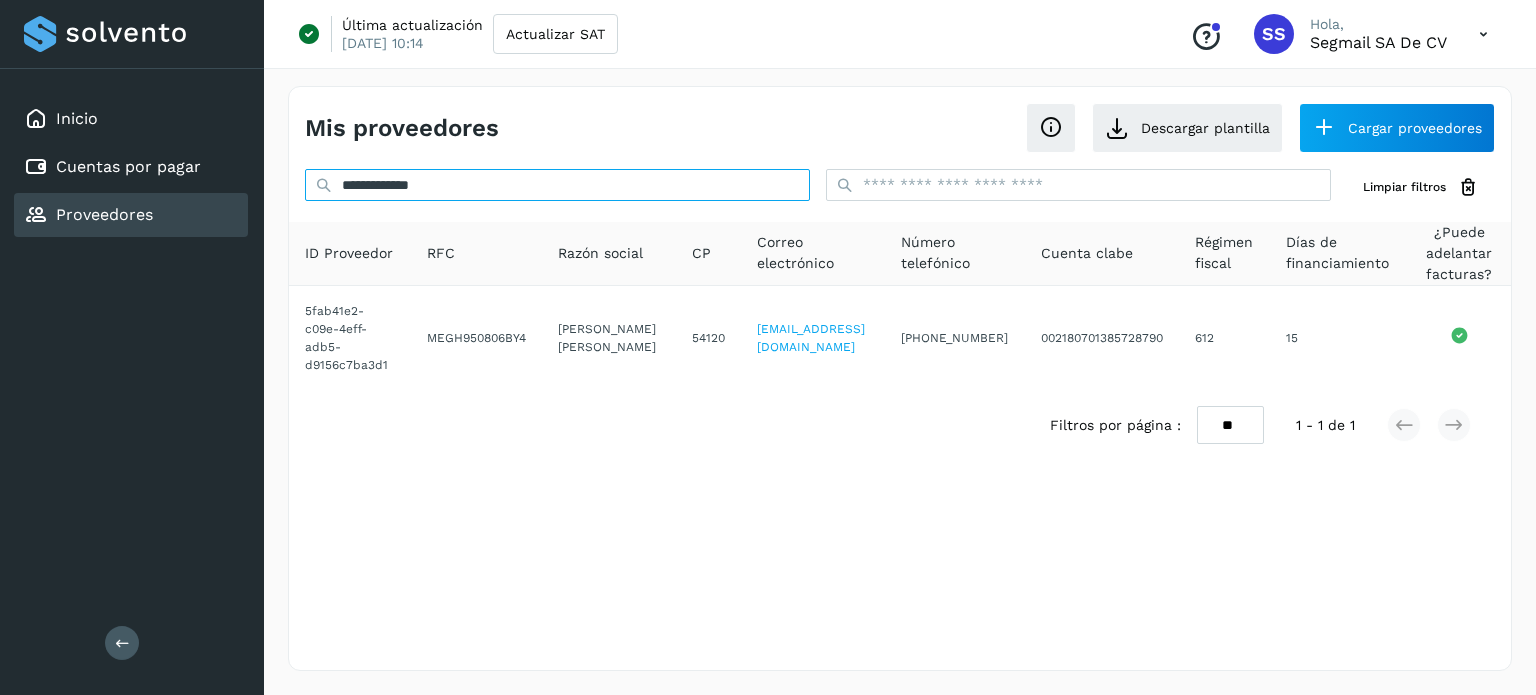 type on "**********" 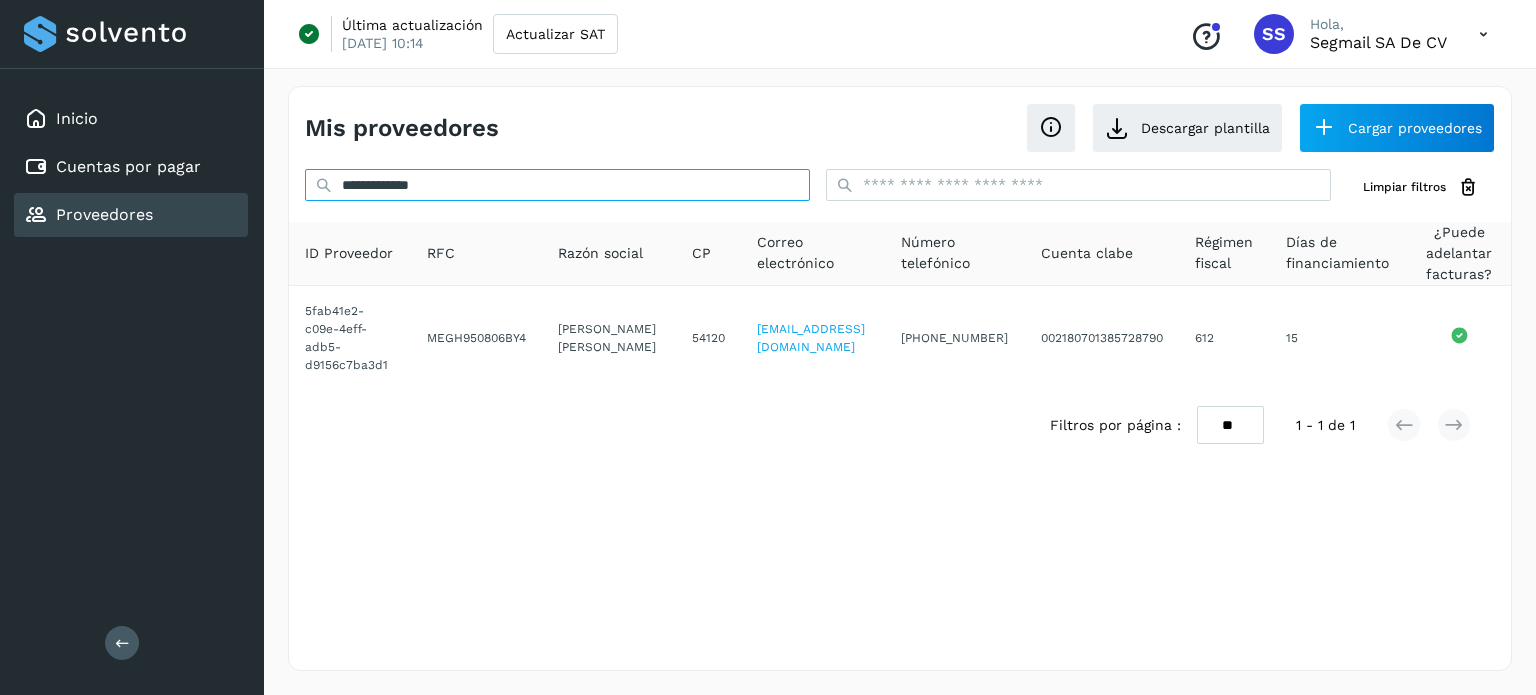 drag, startPoint x: 473, startPoint y: 193, endPoint x: 324, endPoint y: 199, distance: 149.12076 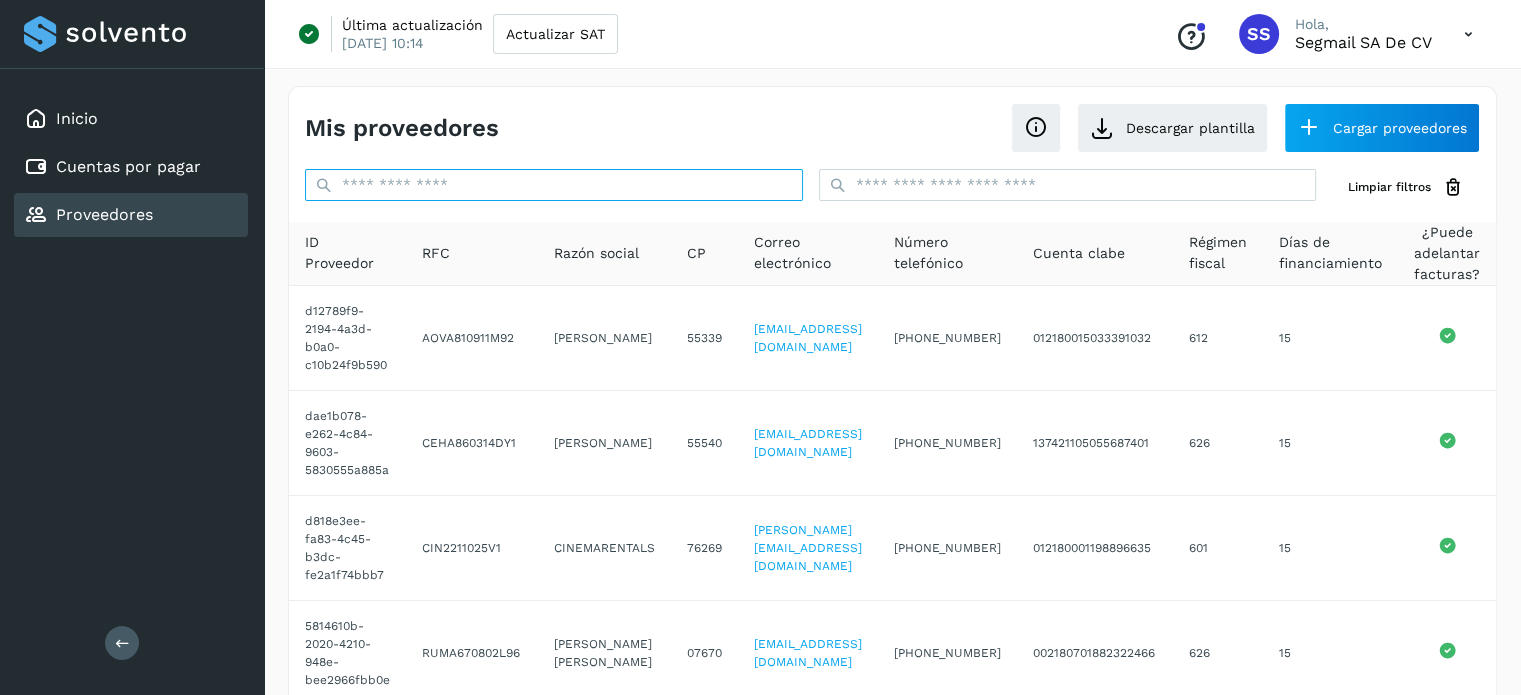 paste on "**********" 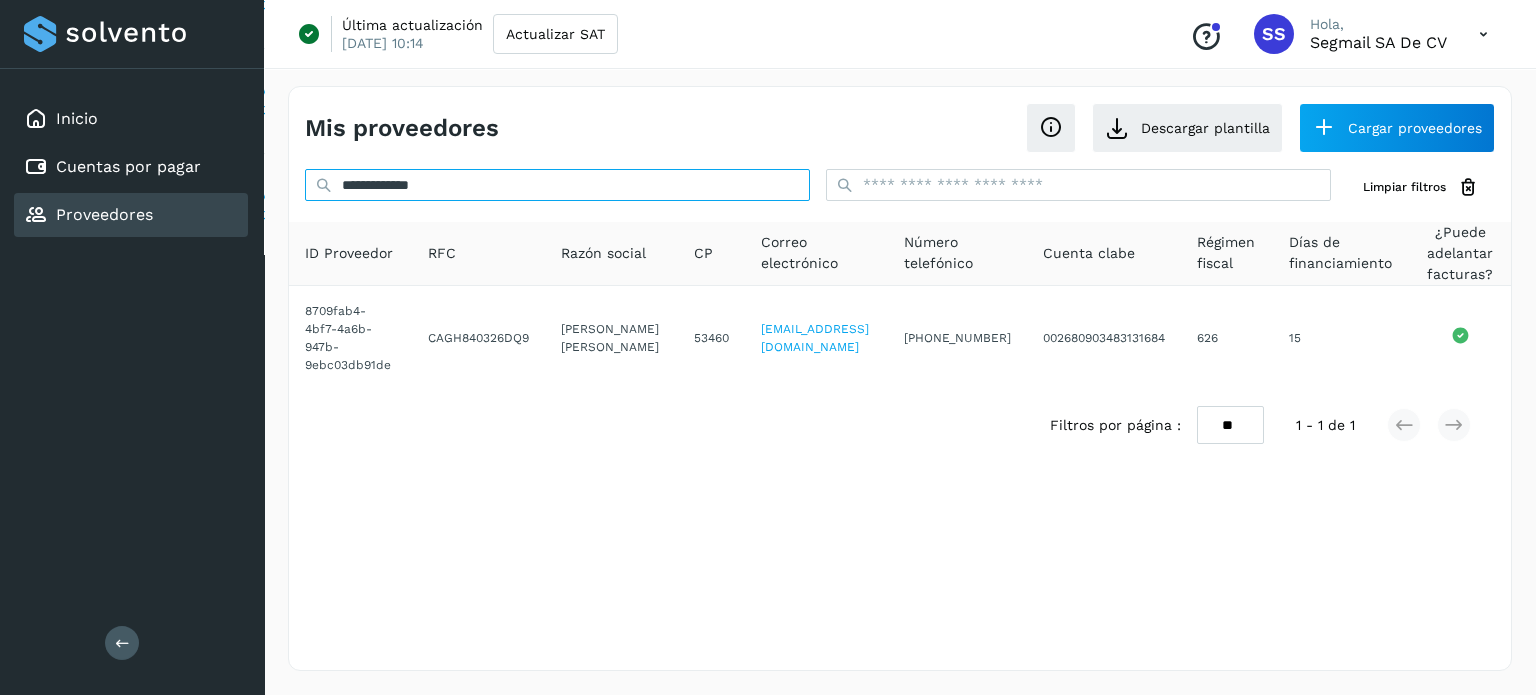 type on "**********" 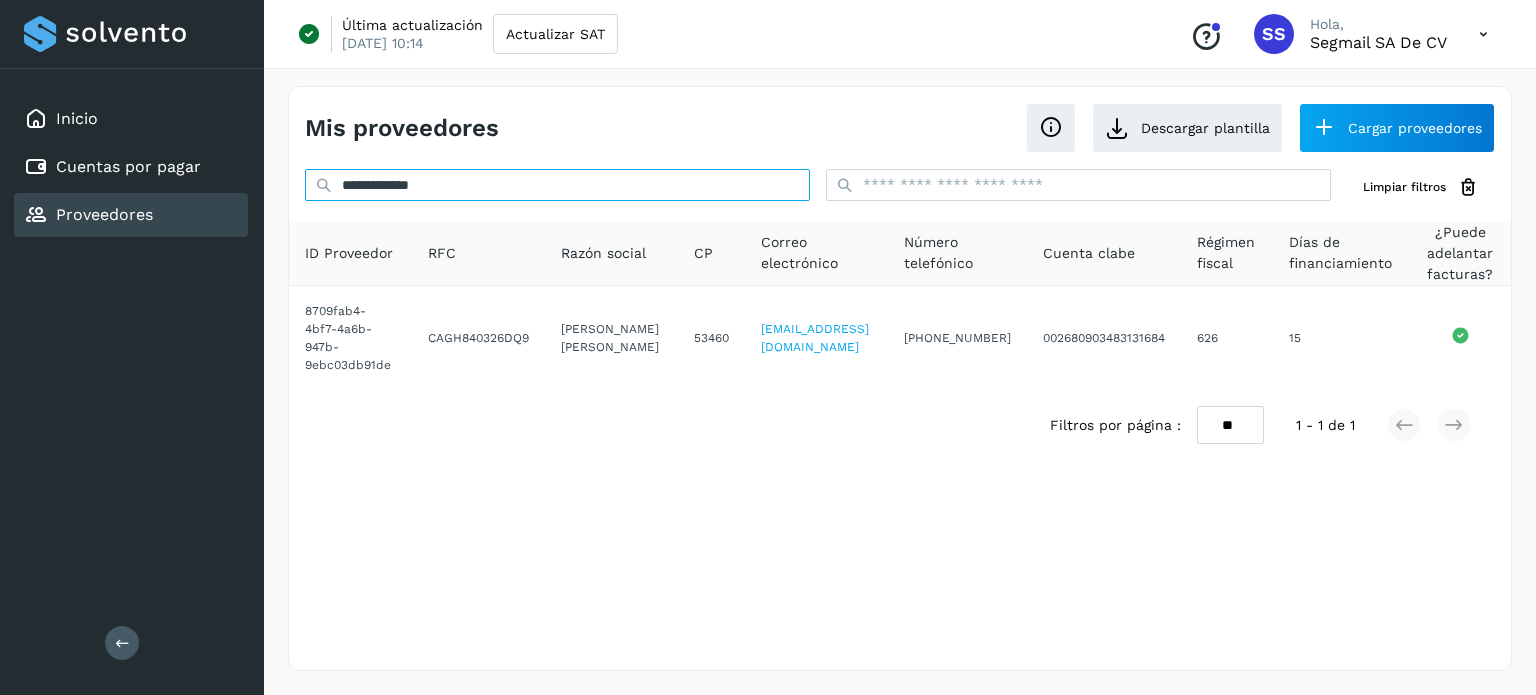 drag, startPoint x: 507, startPoint y: 177, endPoint x: 339, endPoint y: 191, distance: 168.58232 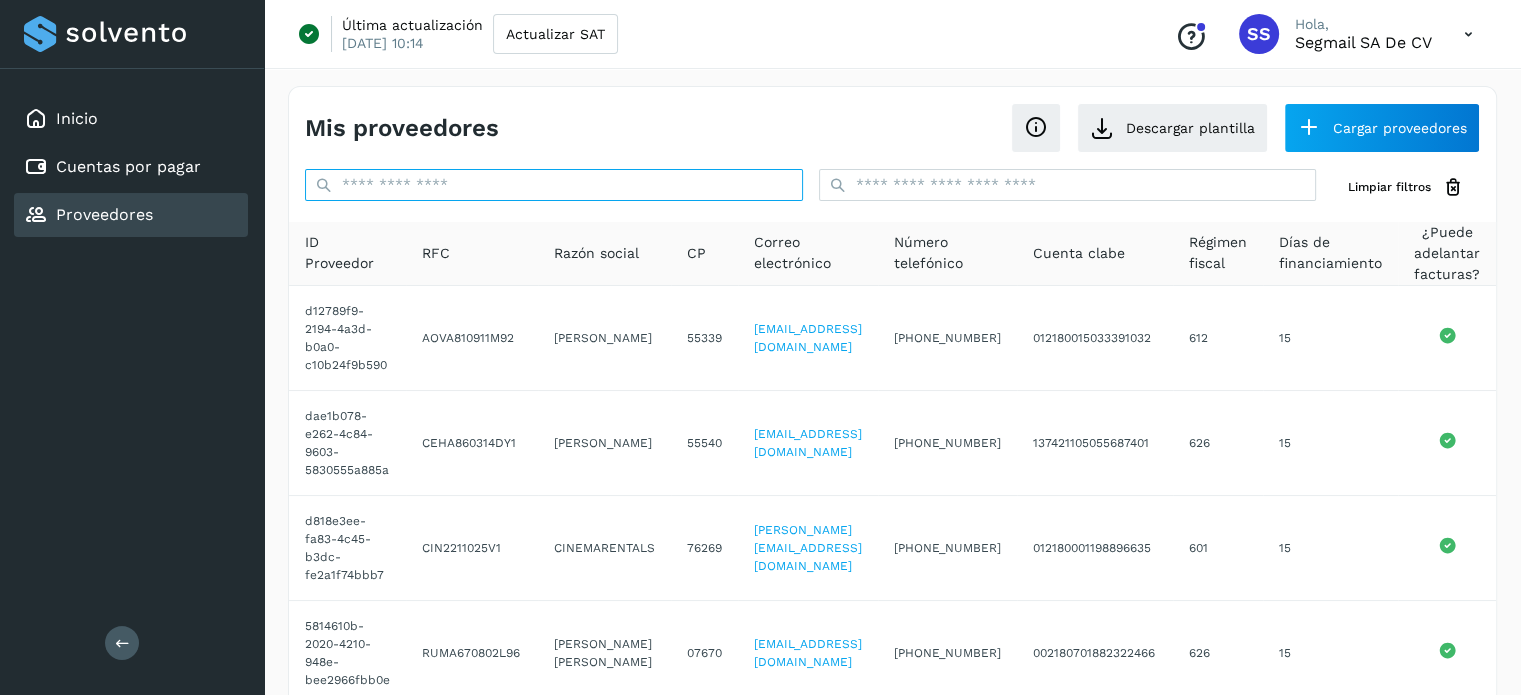 paste on "**********" 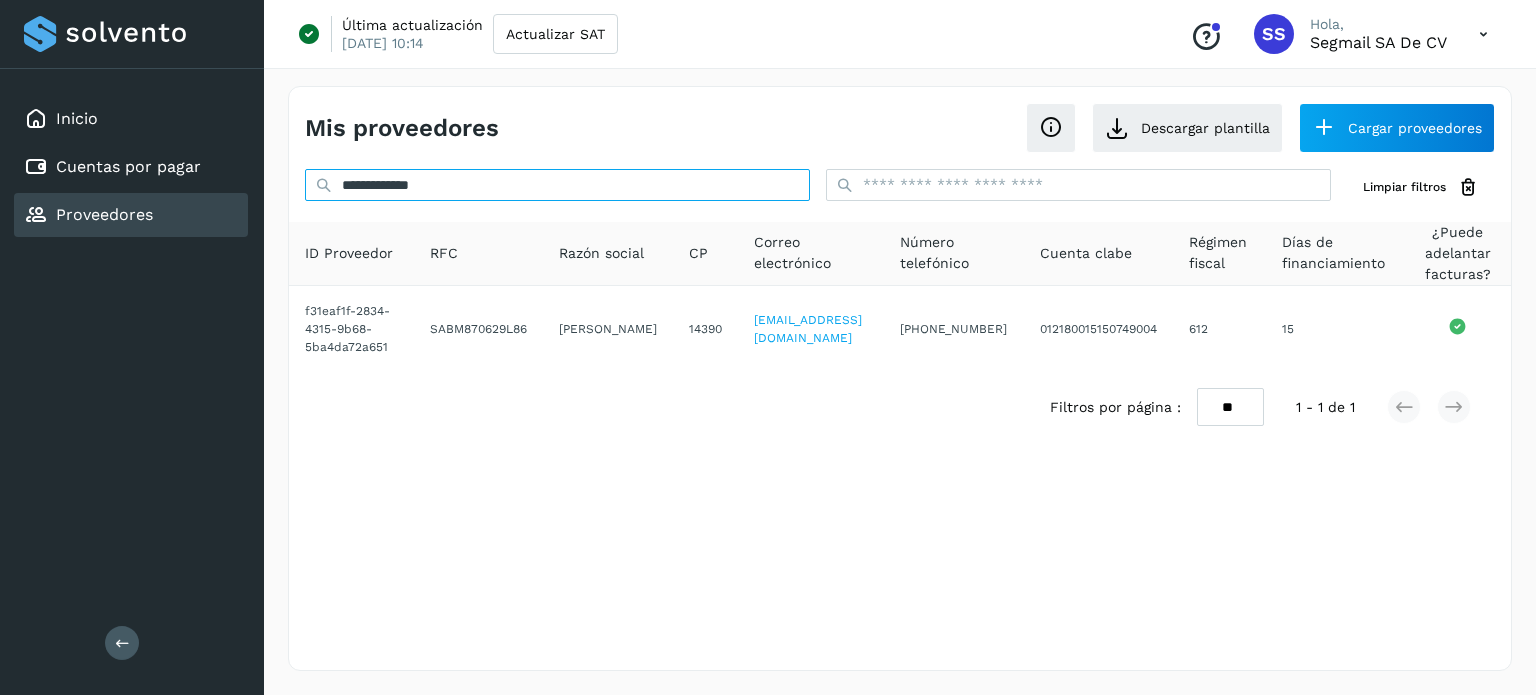 type on "**********" 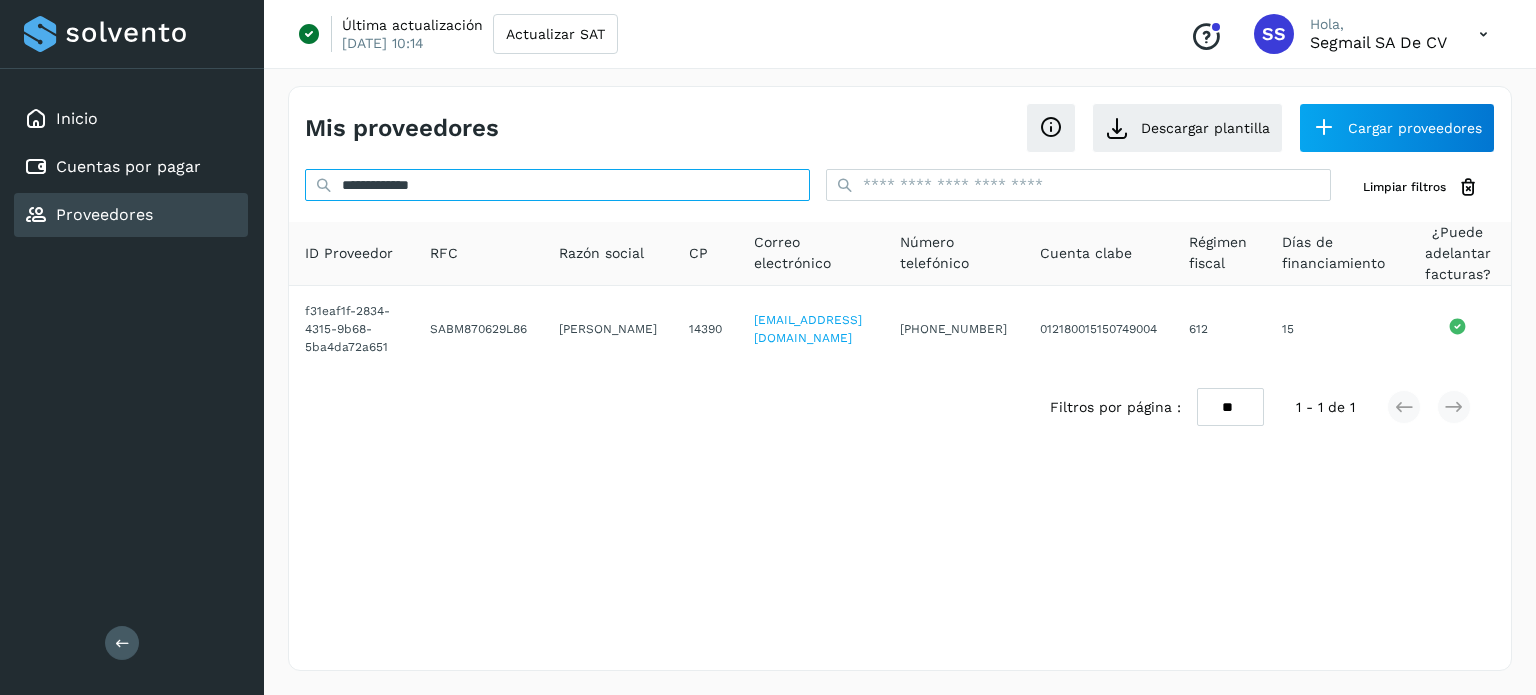 drag, startPoint x: 544, startPoint y: 183, endPoint x: 301, endPoint y: 179, distance: 243.03291 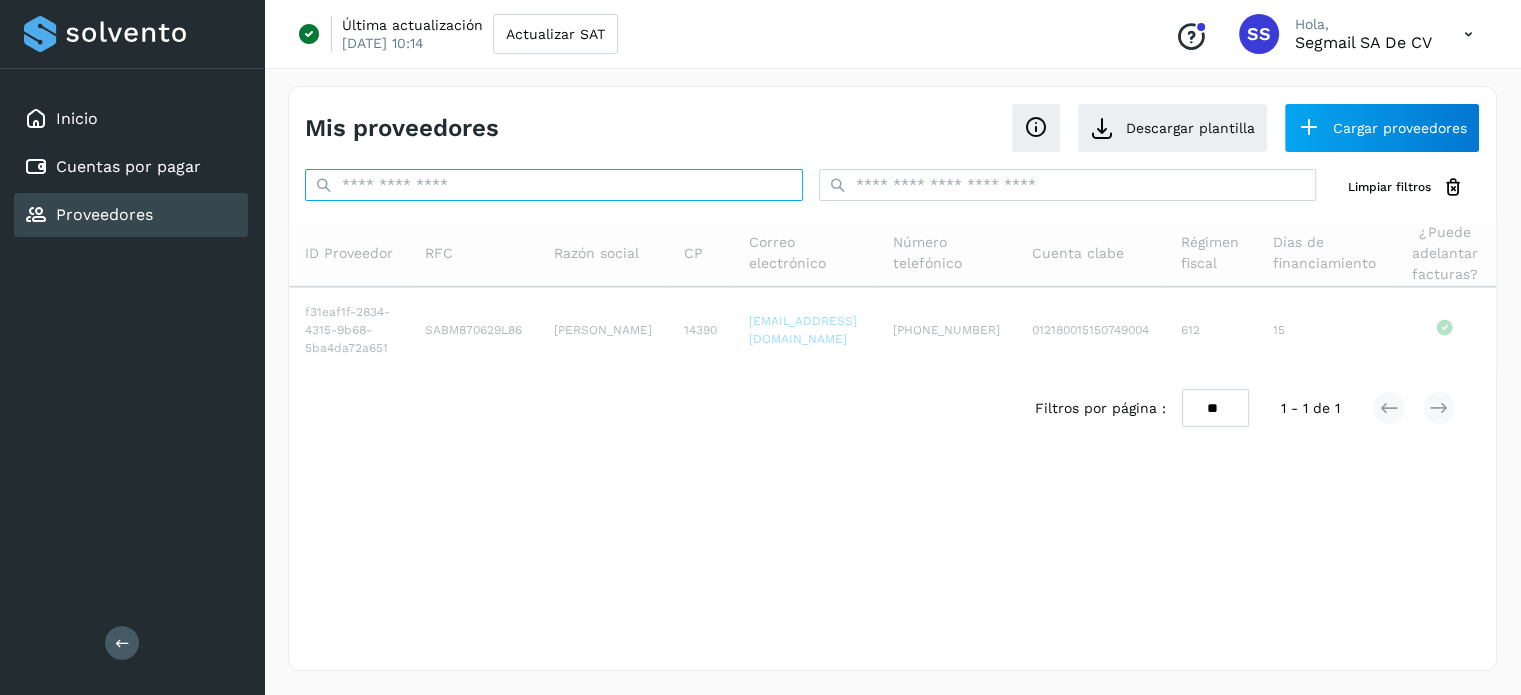 paste on "**********" 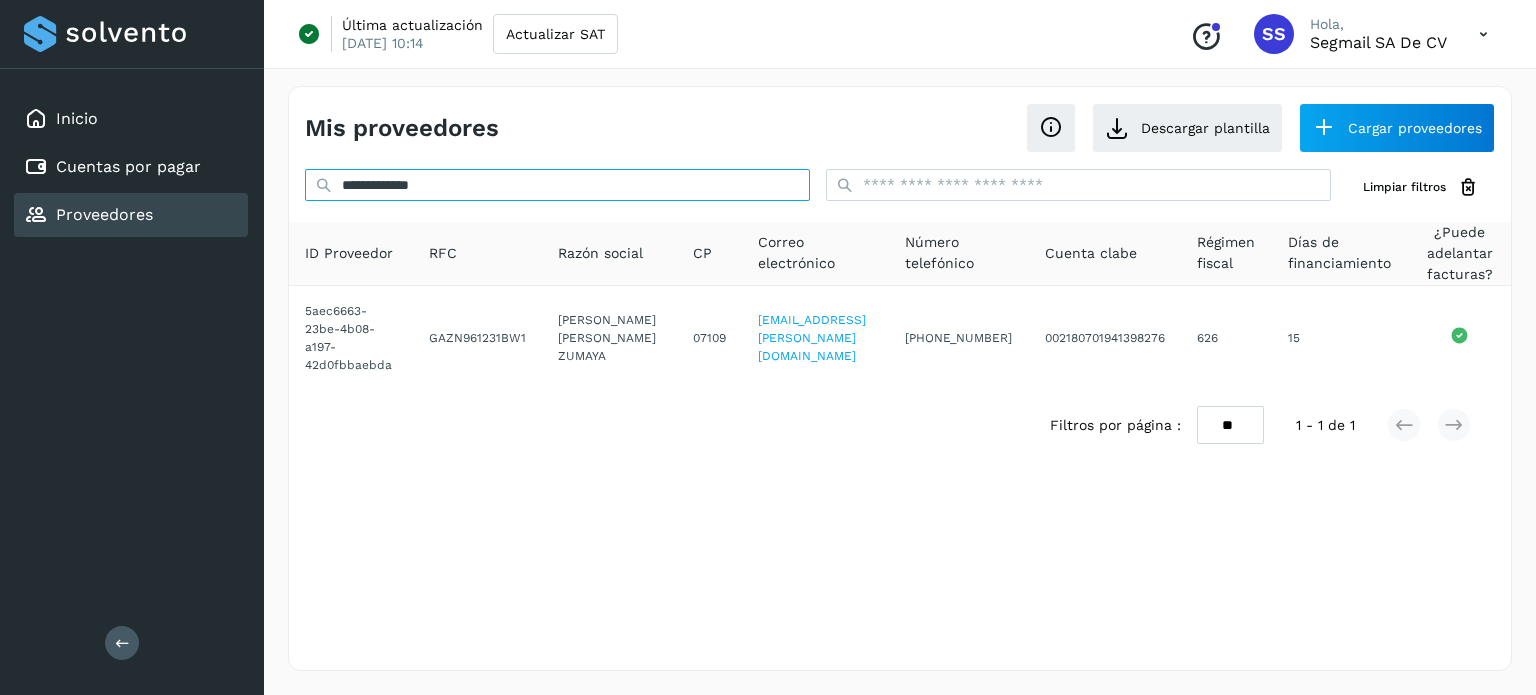 drag, startPoint x: 495, startPoint y: 174, endPoint x: 359, endPoint y: 179, distance: 136.09187 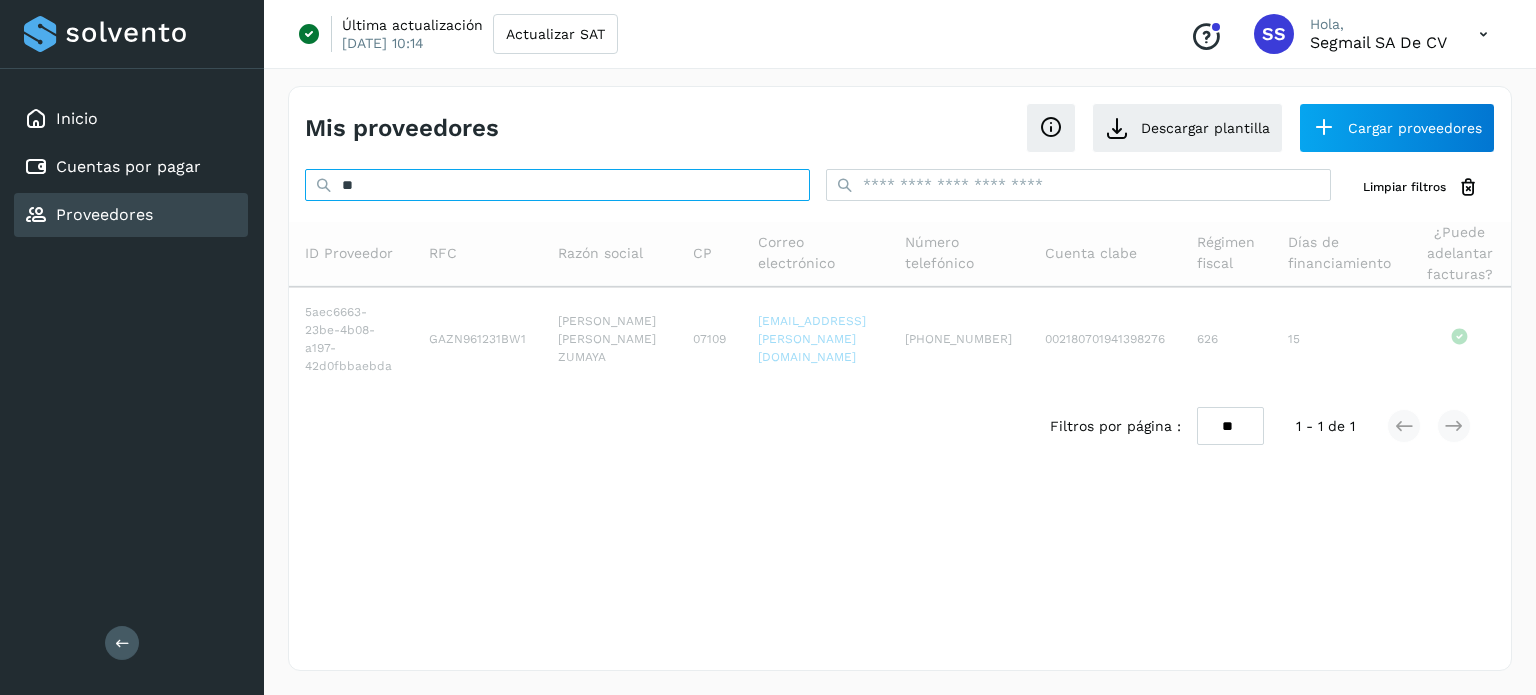 type on "*" 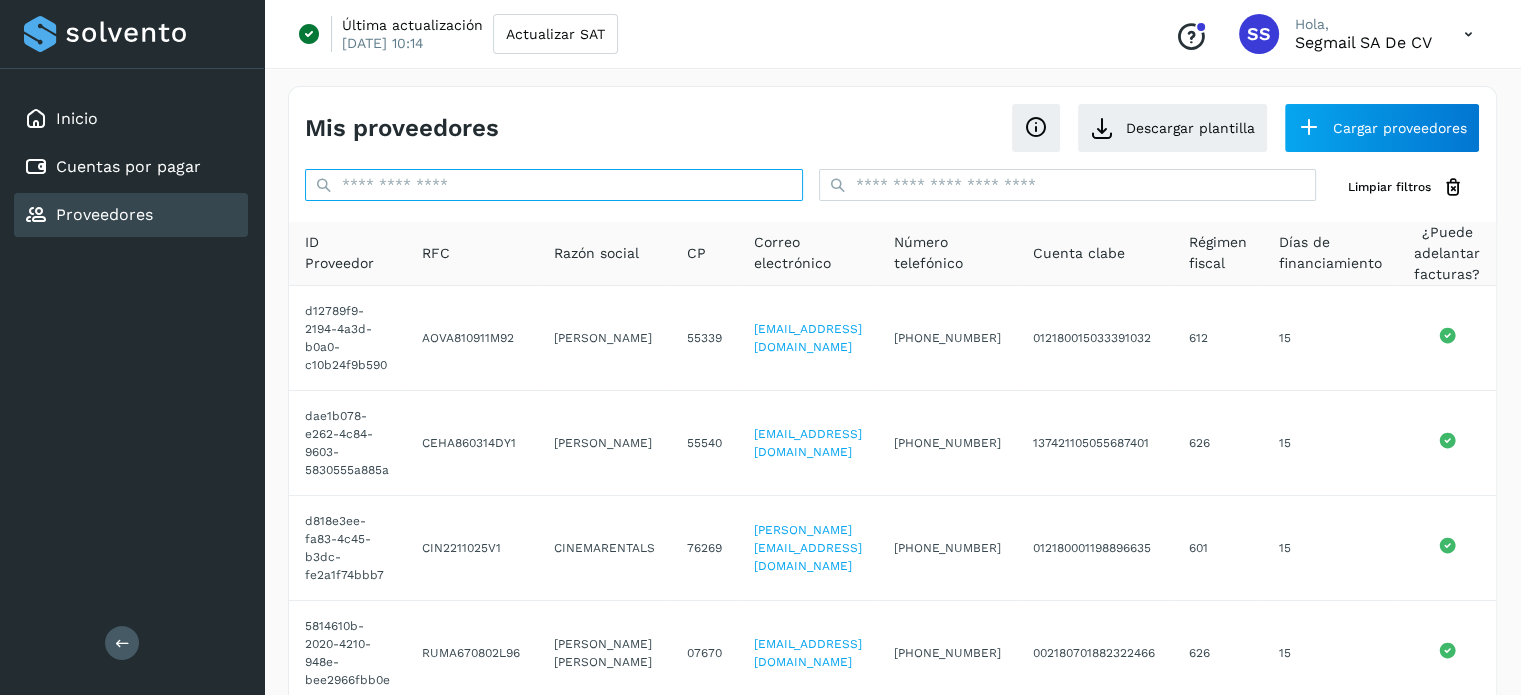 paste on "**********" 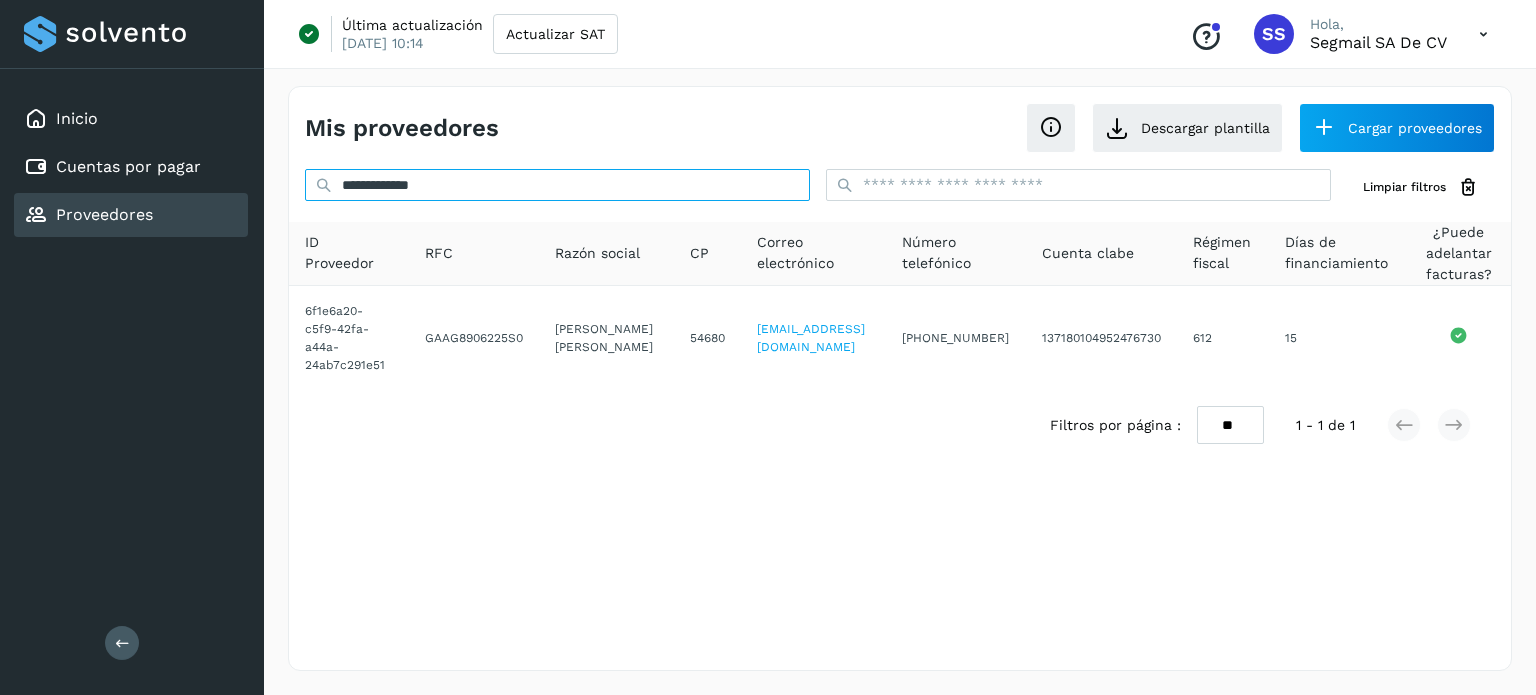 type on "**********" 